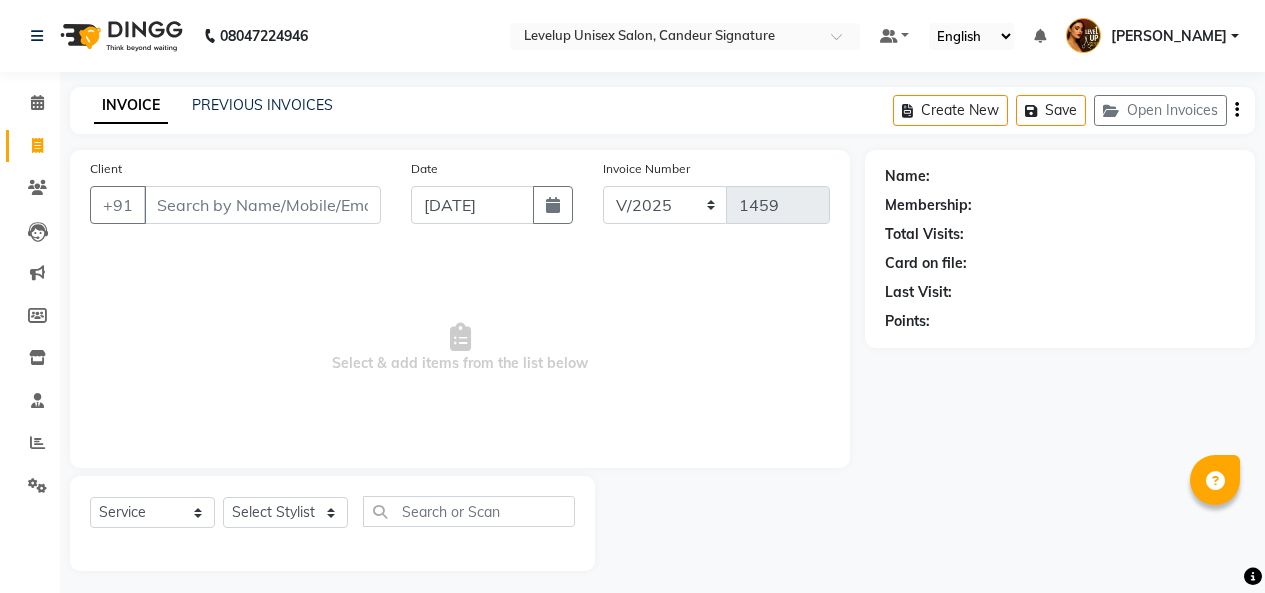 select on "7681" 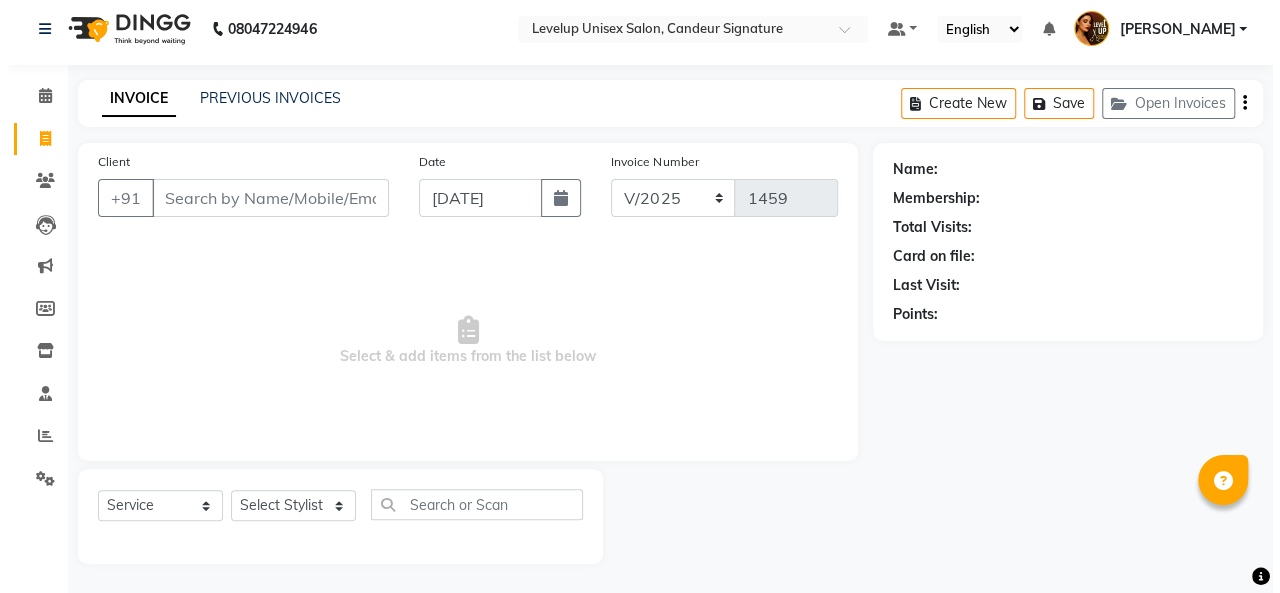 scroll, scrollTop: 0, scrollLeft: 0, axis: both 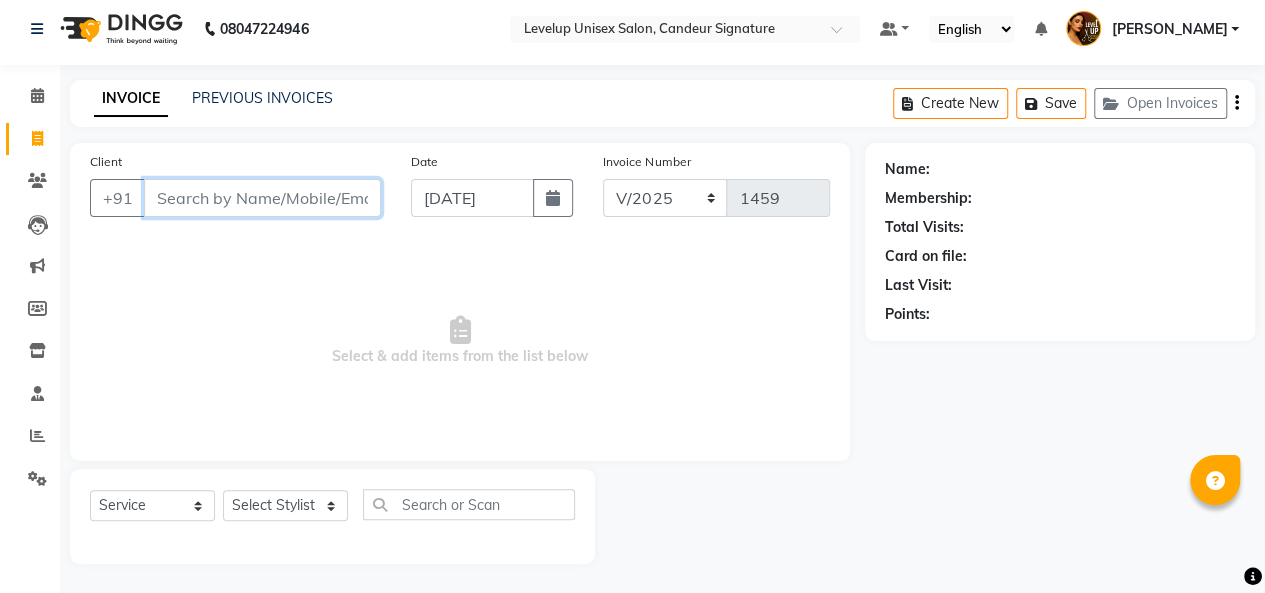 click on "Client" at bounding box center [262, 198] 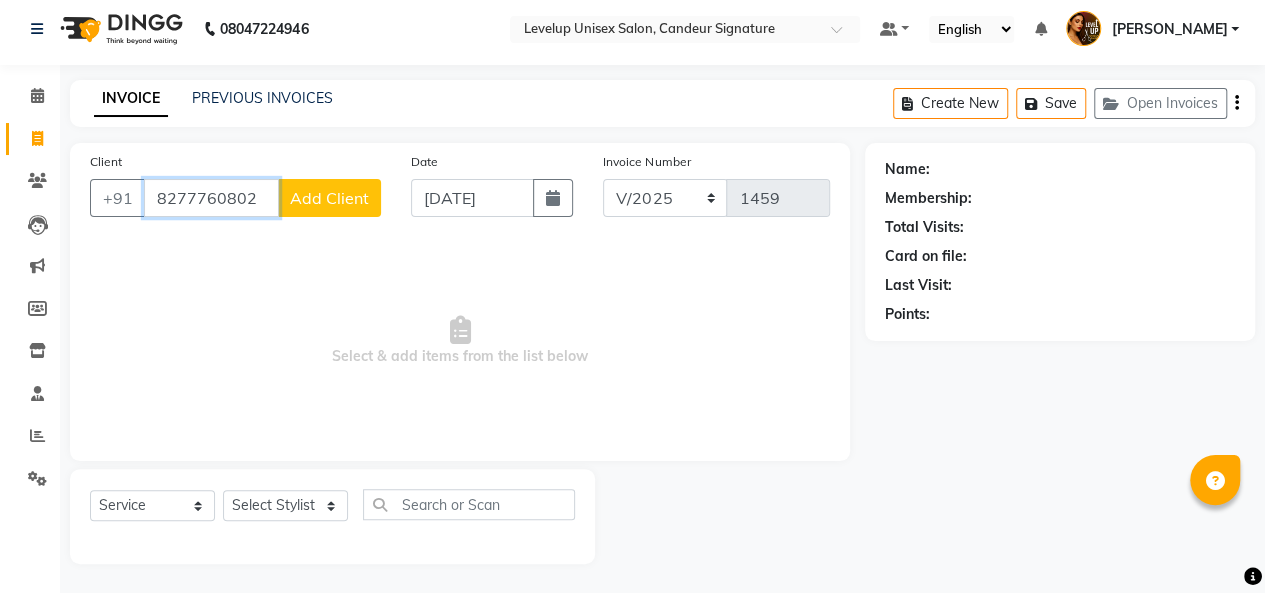 type on "8277760802" 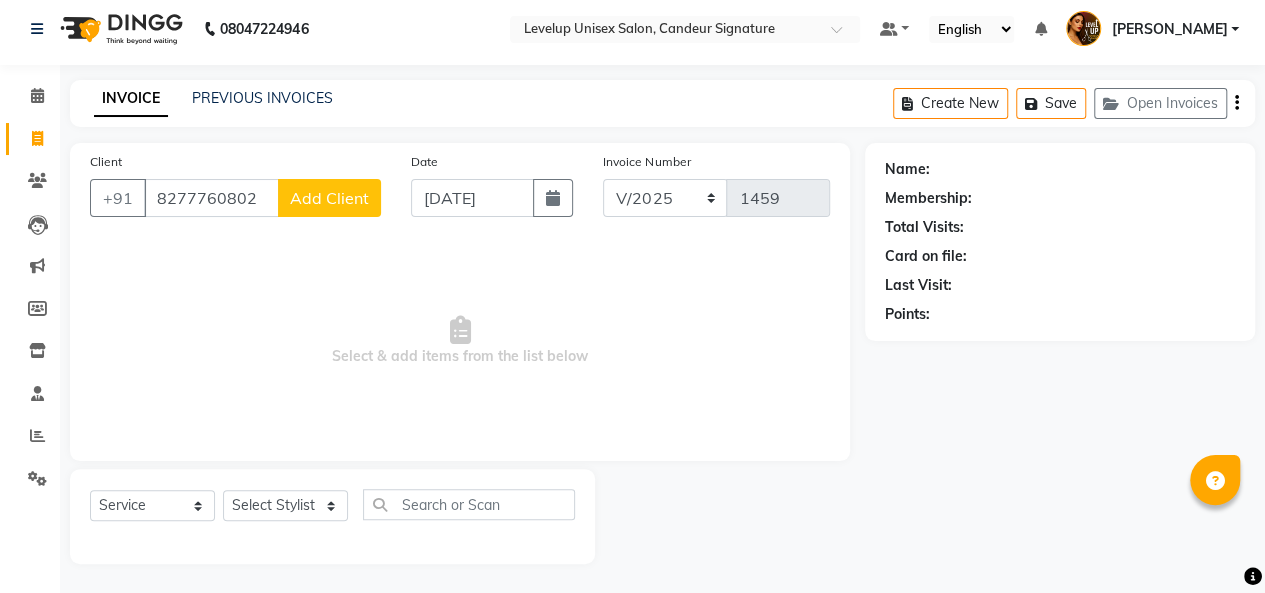 click on "Add Client" 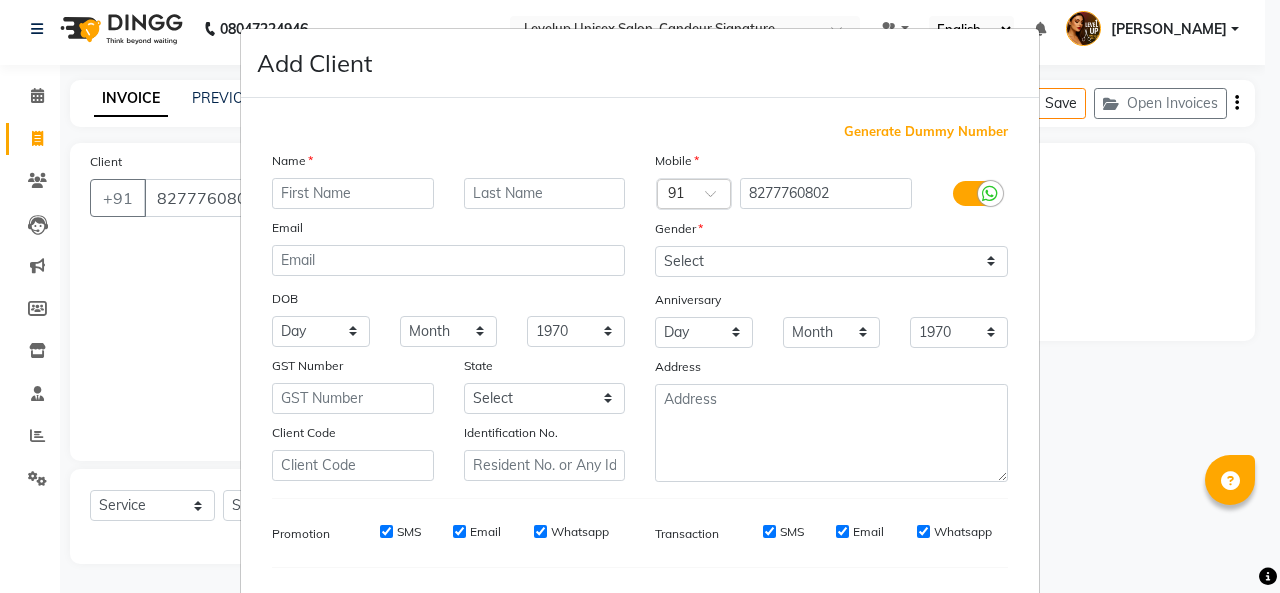 click at bounding box center (353, 193) 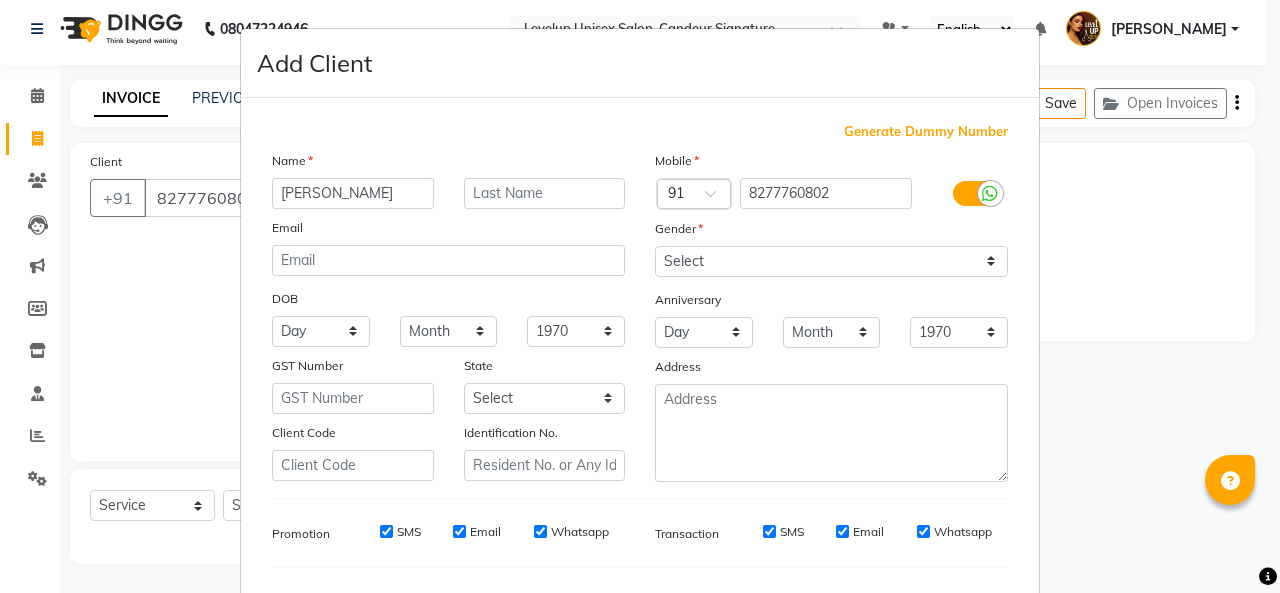 scroll, scrollTop: 0, scrollLeft: 26, axis: horizontal 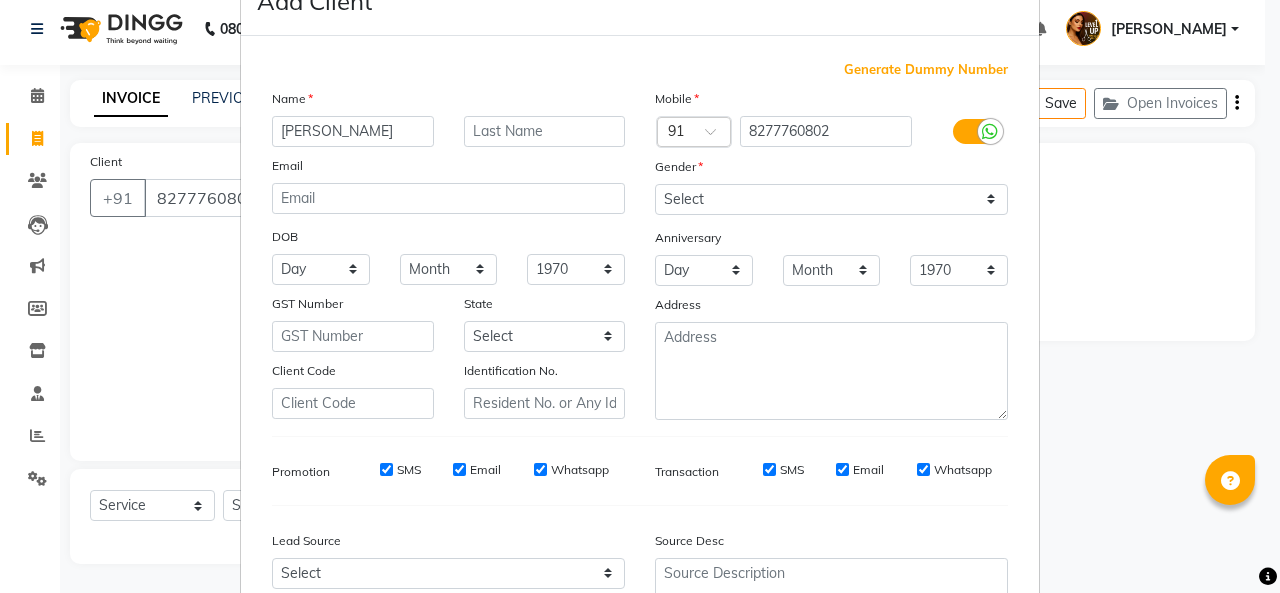 type on "[PERSON_NAME]" 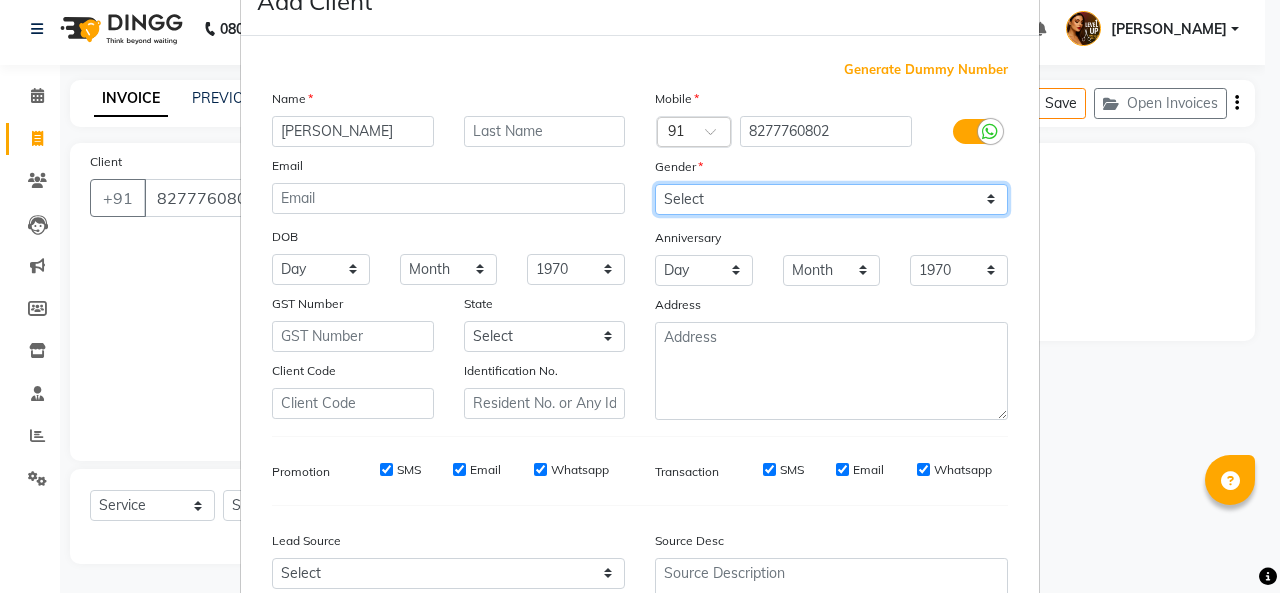 scroll, scrollTop: 0, scrollLeft: 0, axis: both 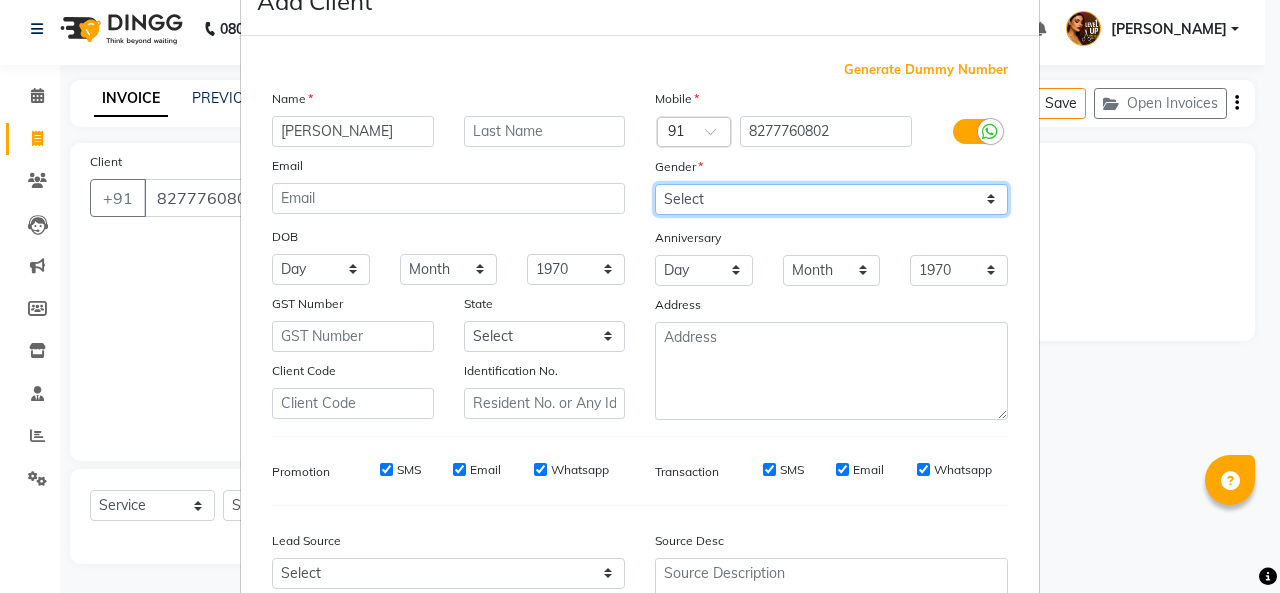 drag, startPoint x: 704, startPoint y: 187, endPoint x: 682, endPoint y: 253, distance: 69.57011 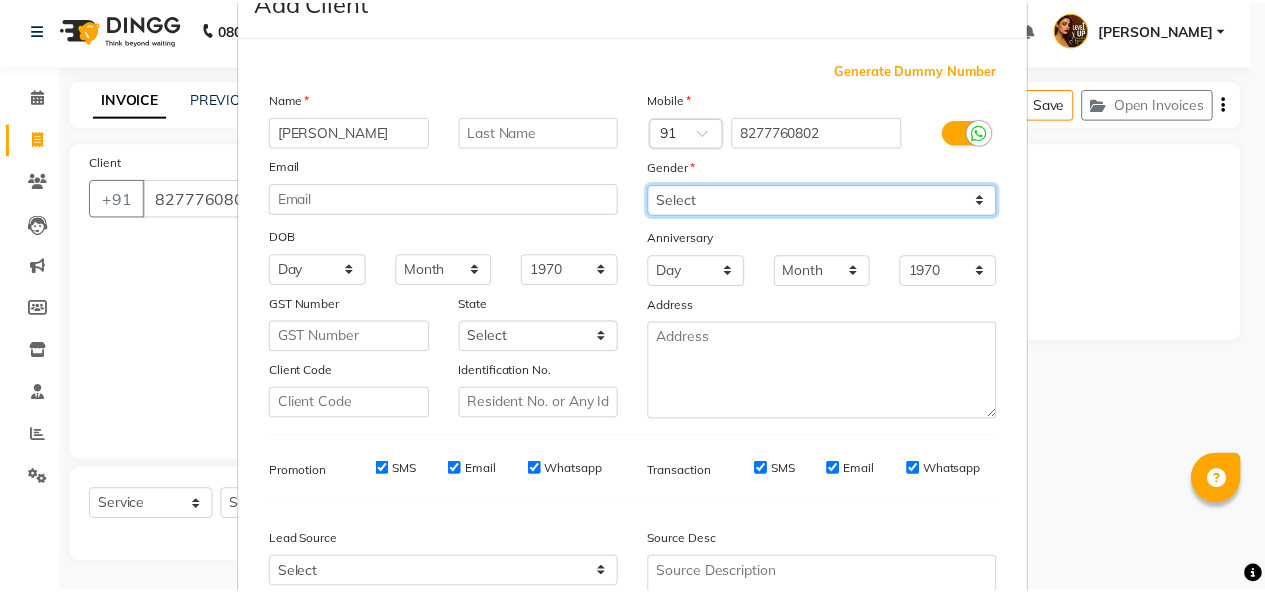 scroll, scrollTop: 252, scrollLeft: 0, axis: vertical 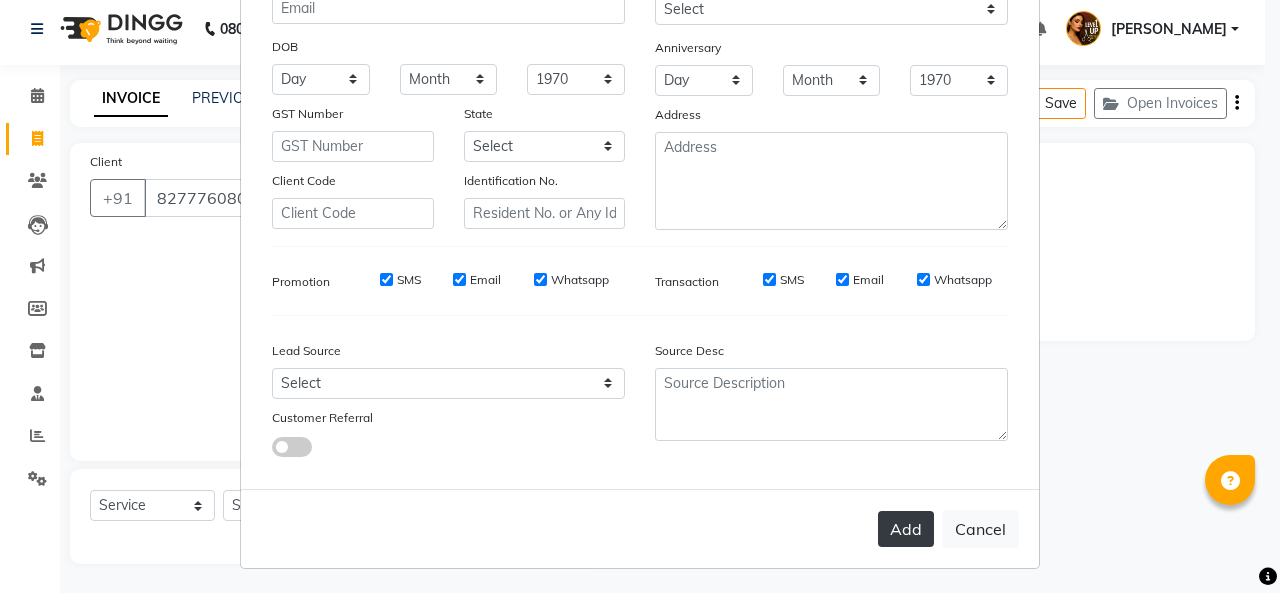 click on "Add" at bounding box center (906, 529) 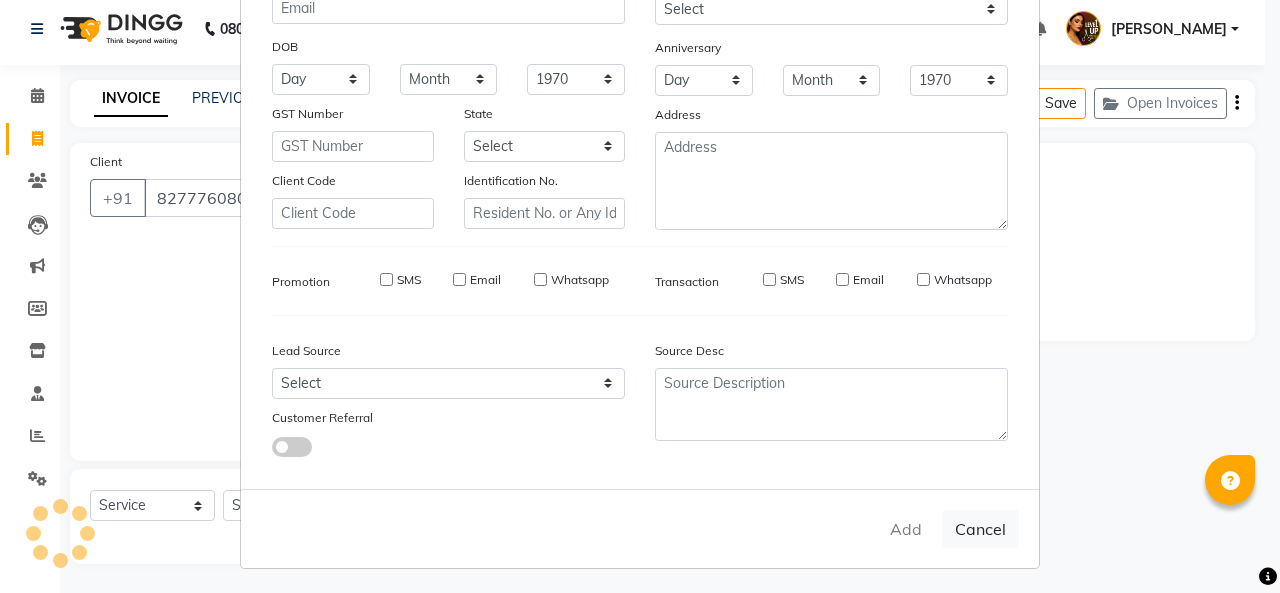 type 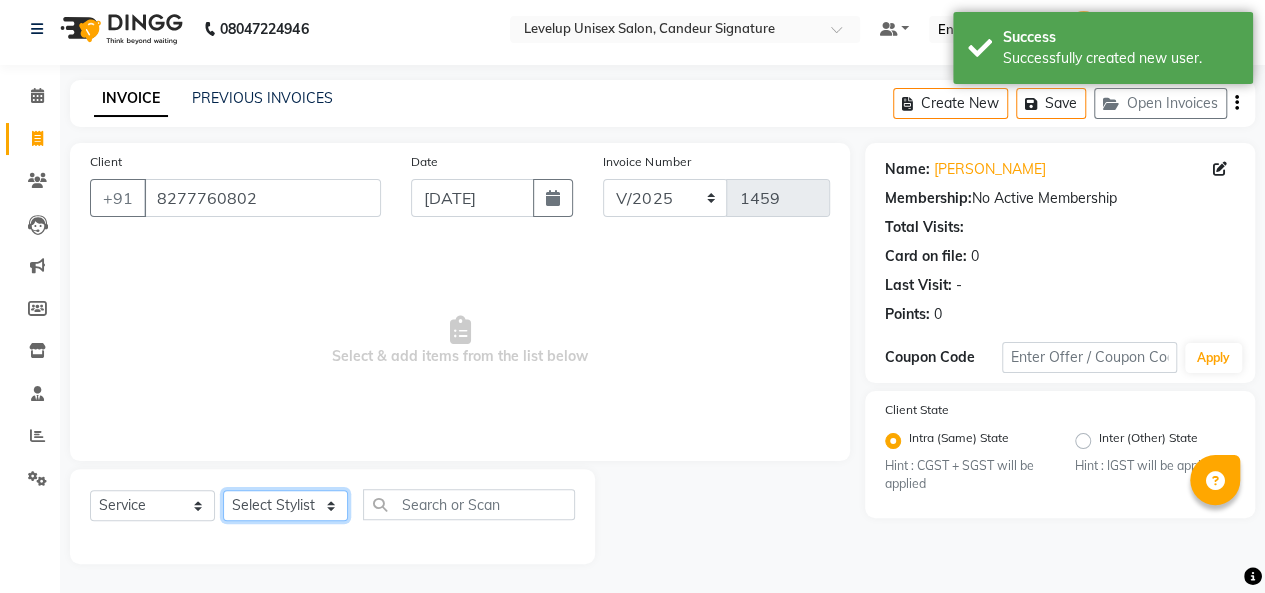 click on "Select Stylist [PERSON_NAME]  [PERSON_NAME]  Furkan [PERSON_NAME] [PERSON_NAME]  [PERSON_NAME]  [PERSON_NAME] [PERSON_NAME] [PERSON_NAME]" 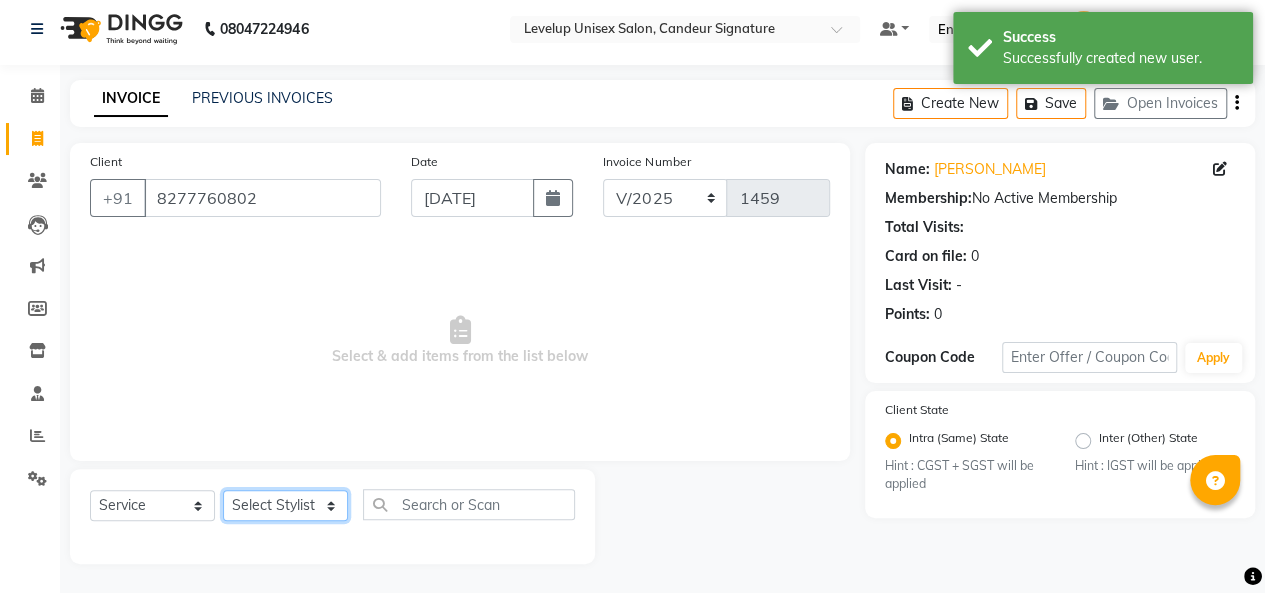 select on "85030" 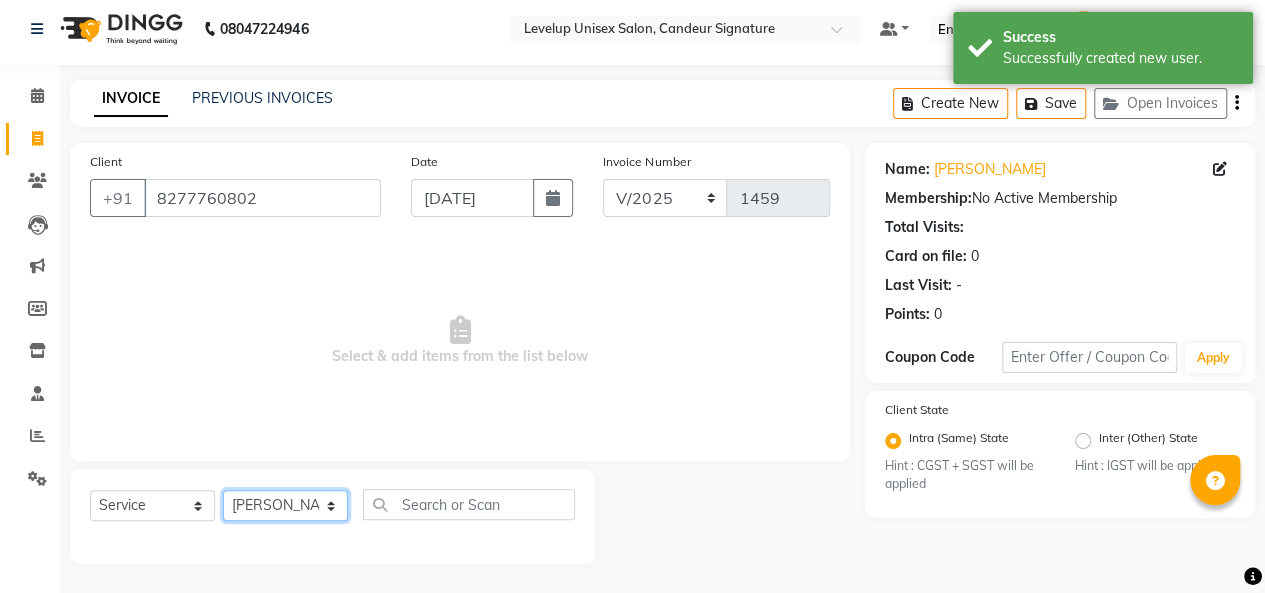 click on "Select Stylist [PERSON_NAME]  [PERSON_NAME]  Furkan [PERSON_NAME] [PERSON_NAME]  [PERSON_NAME]  [PERSON_NAME] [PERSON_NAME] [PERSON_NAME]" 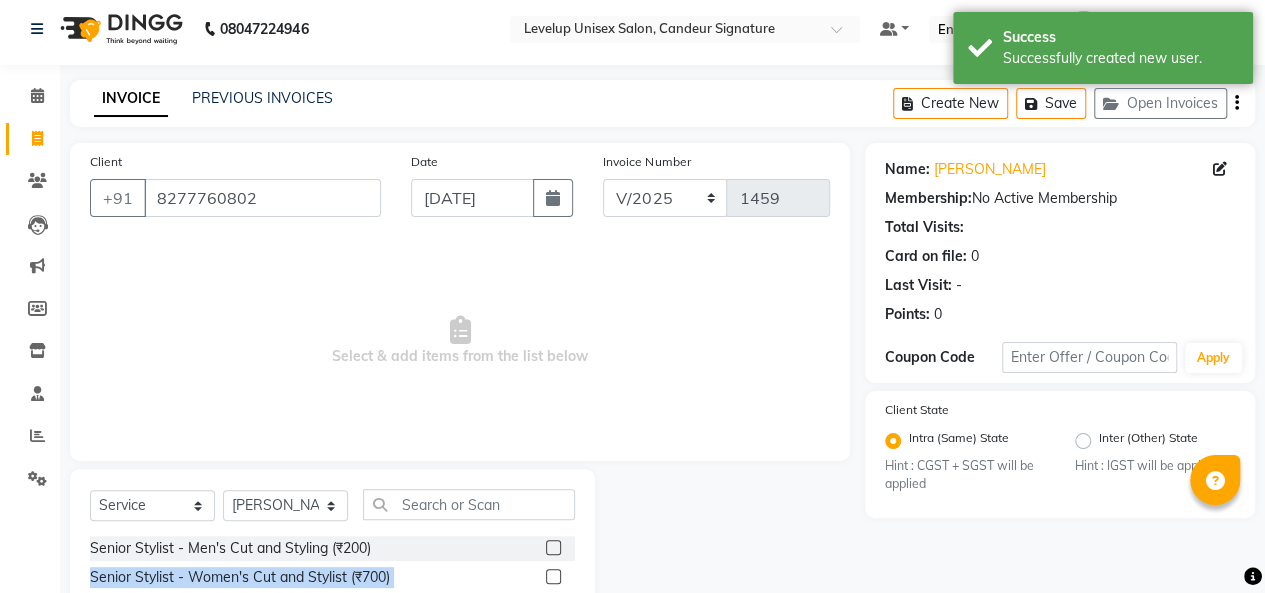 drag, startPoint x: 540, startPoint y: 543, endPoint x: 625, endPoint y: 519, distance: 88.32327 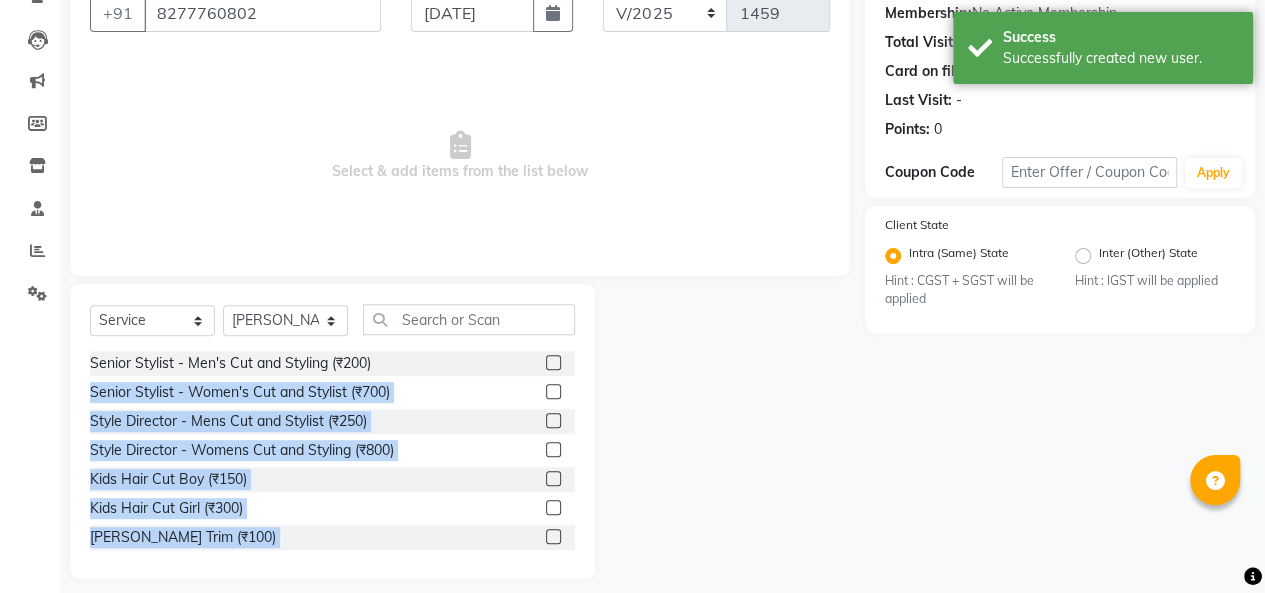 scroll, scrollTop: 207, scrollLeft: 0, axis: vertical 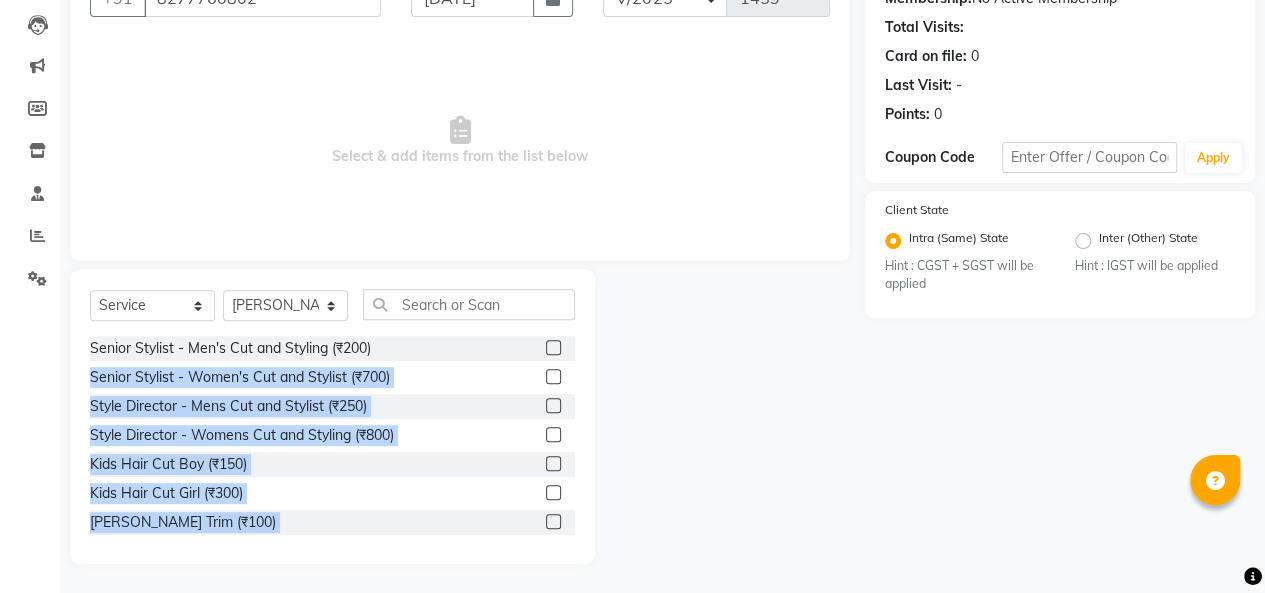 click 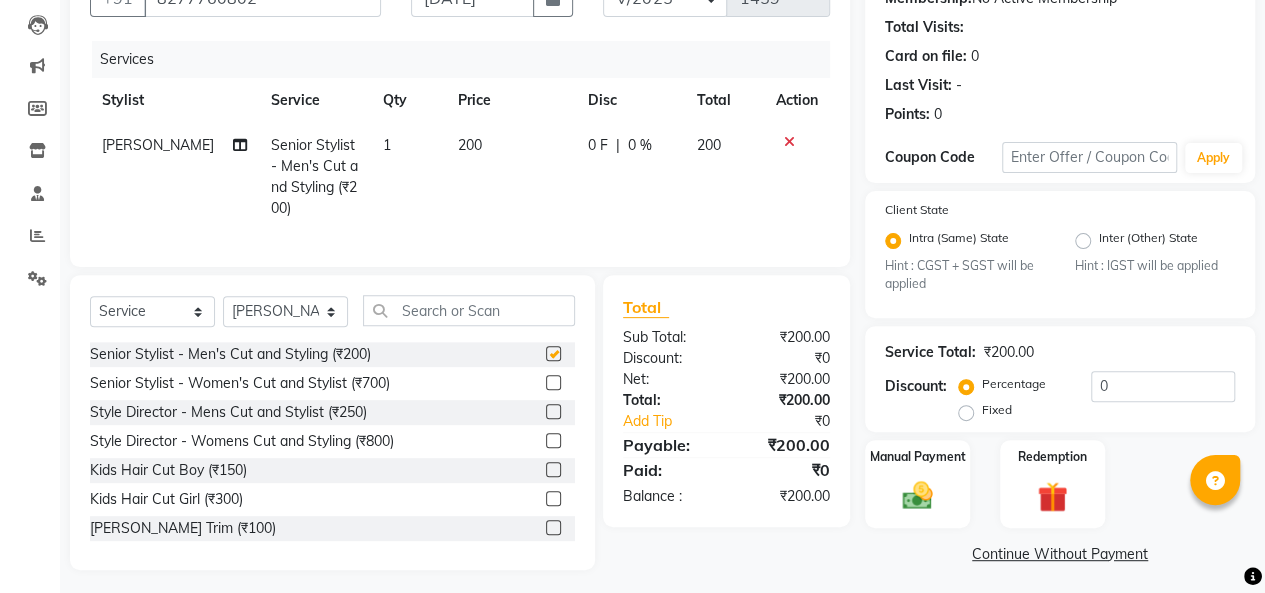 checkbox on "false" 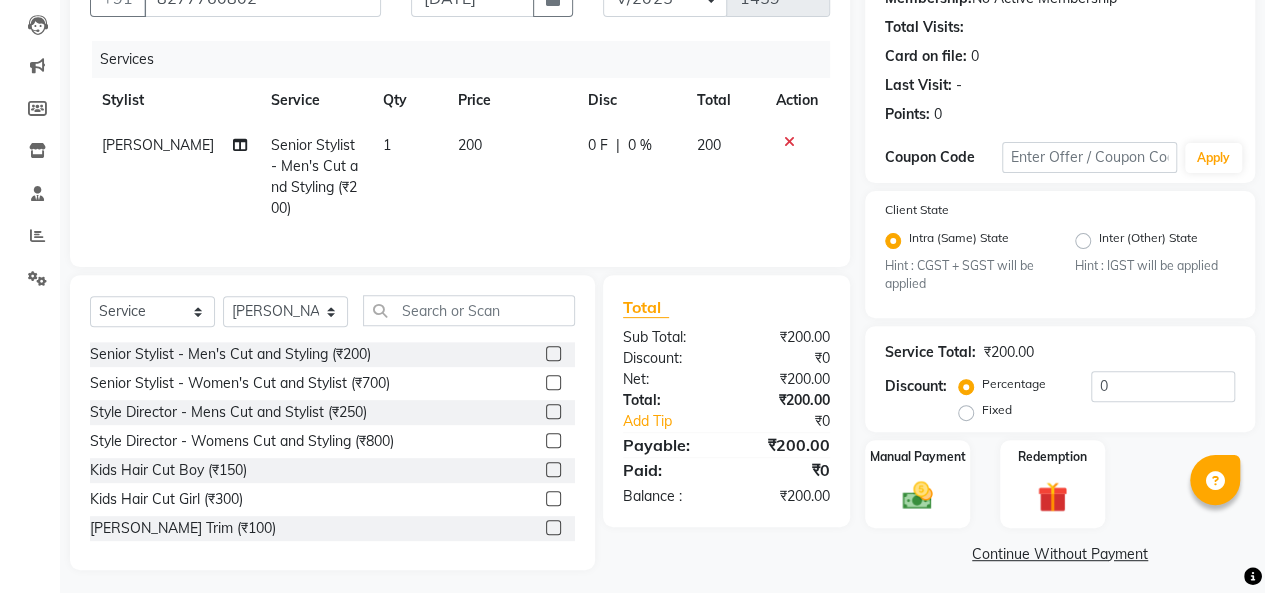 click 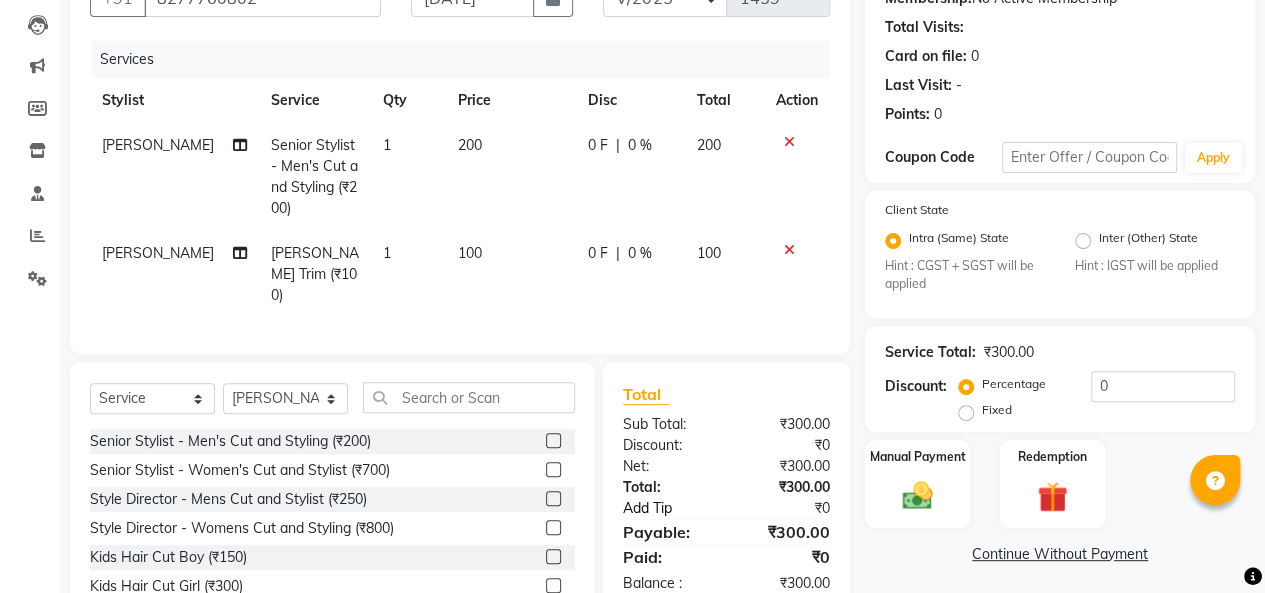 checkbox on "false" 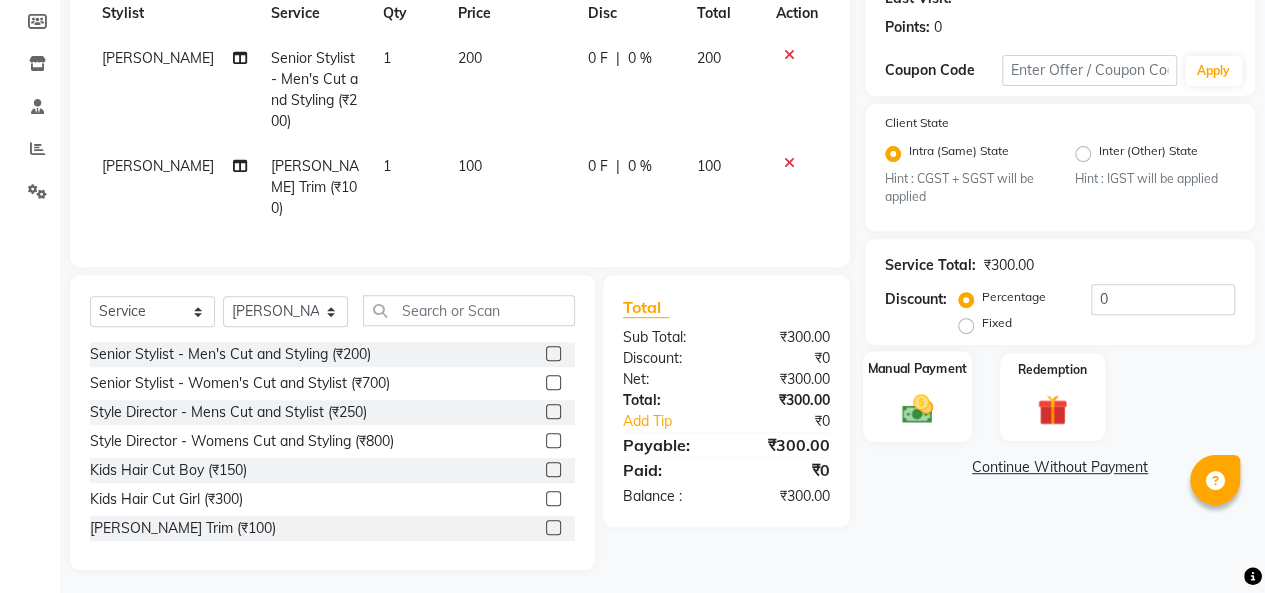 click 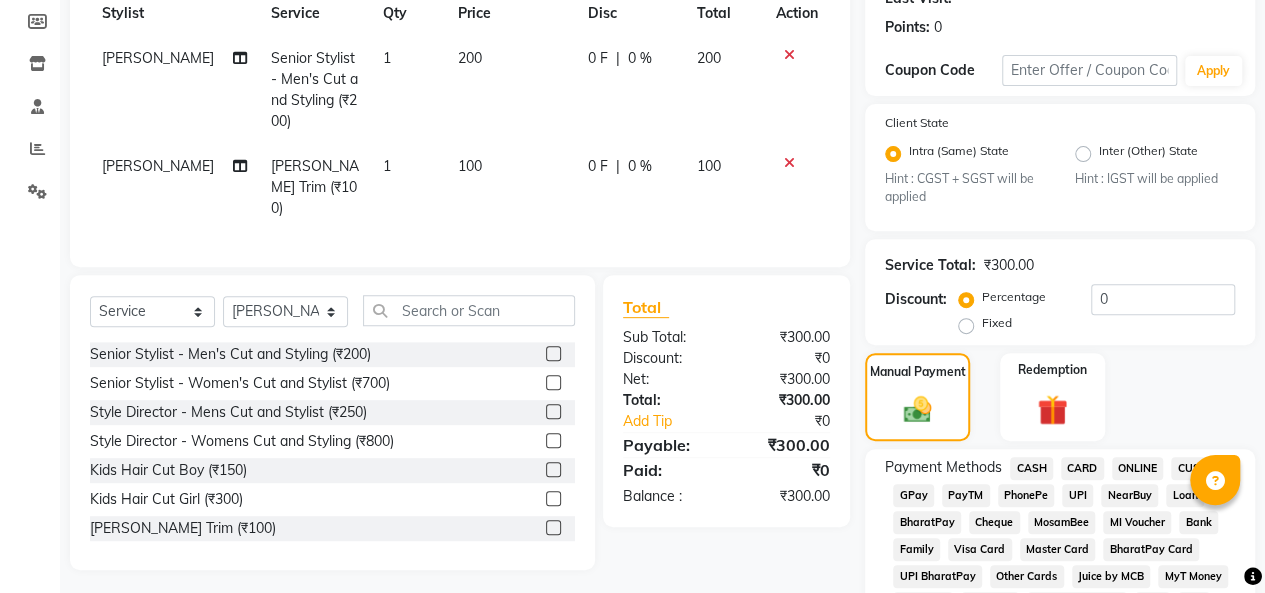 click on "PhonePe" 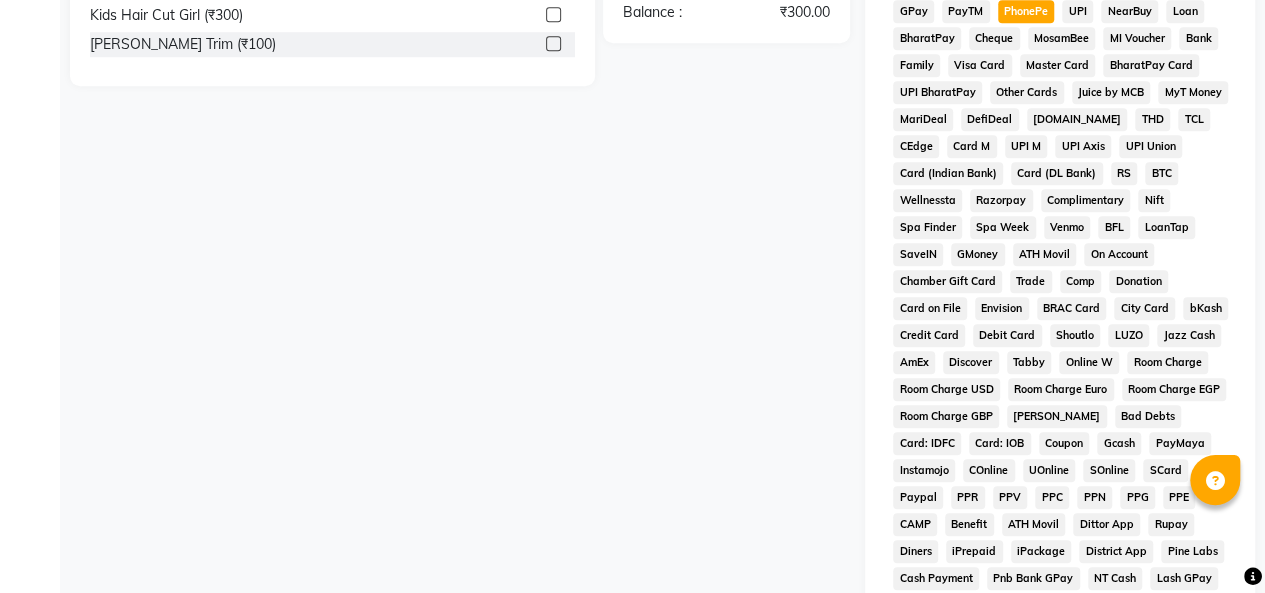 scroll, scrollTop: 1098, scrollLeft: 0, axis: vertical 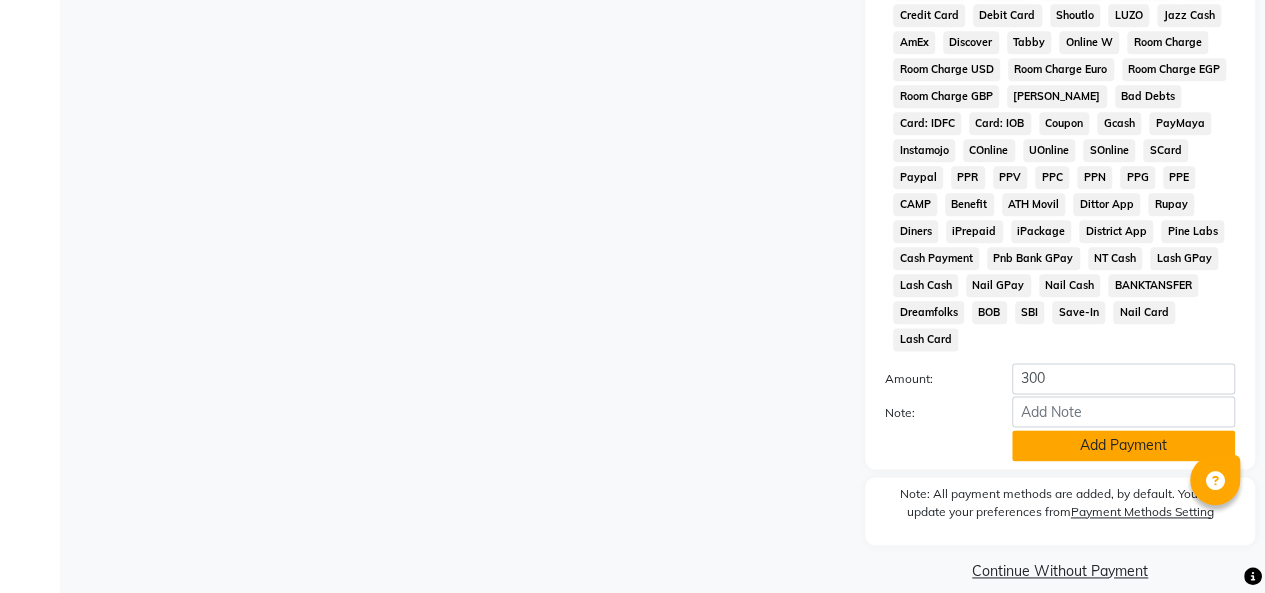 click on "Add Payment" 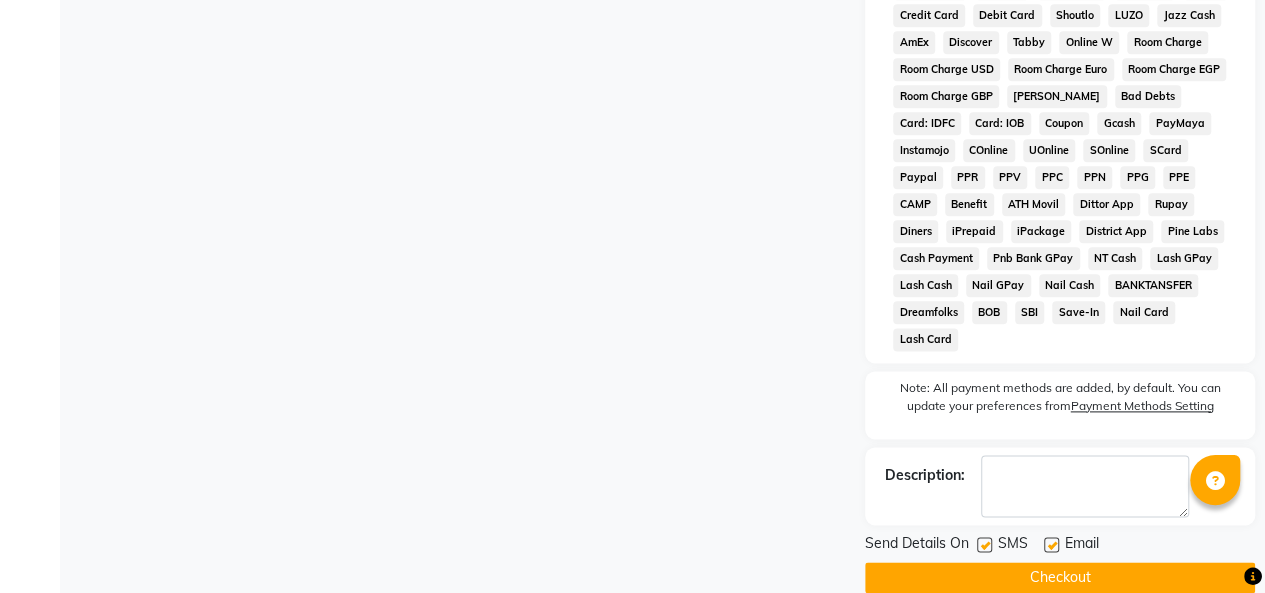 click on "Checkout" 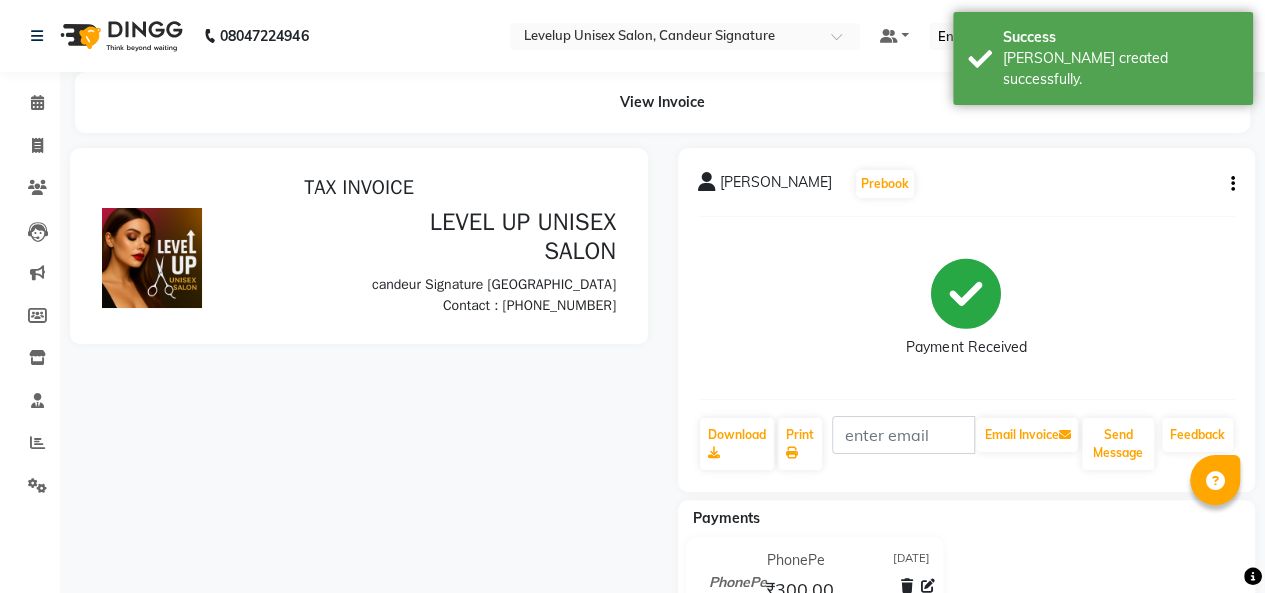 scroll, scrollTop: 0, scrollLeft: 0, axis: both 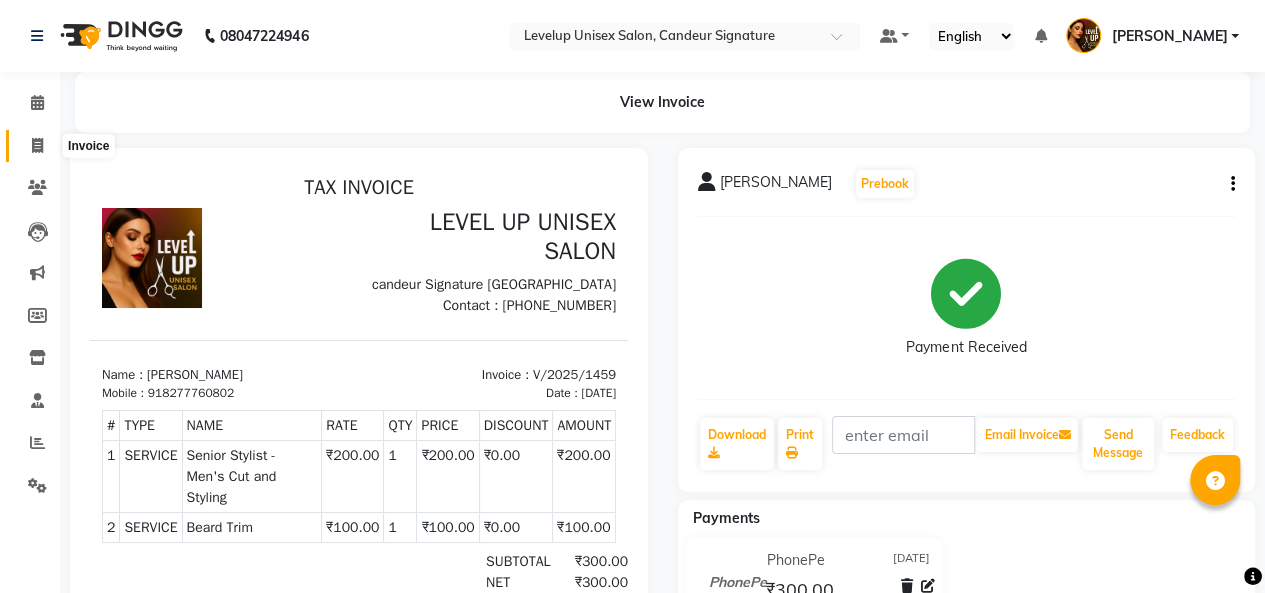 click 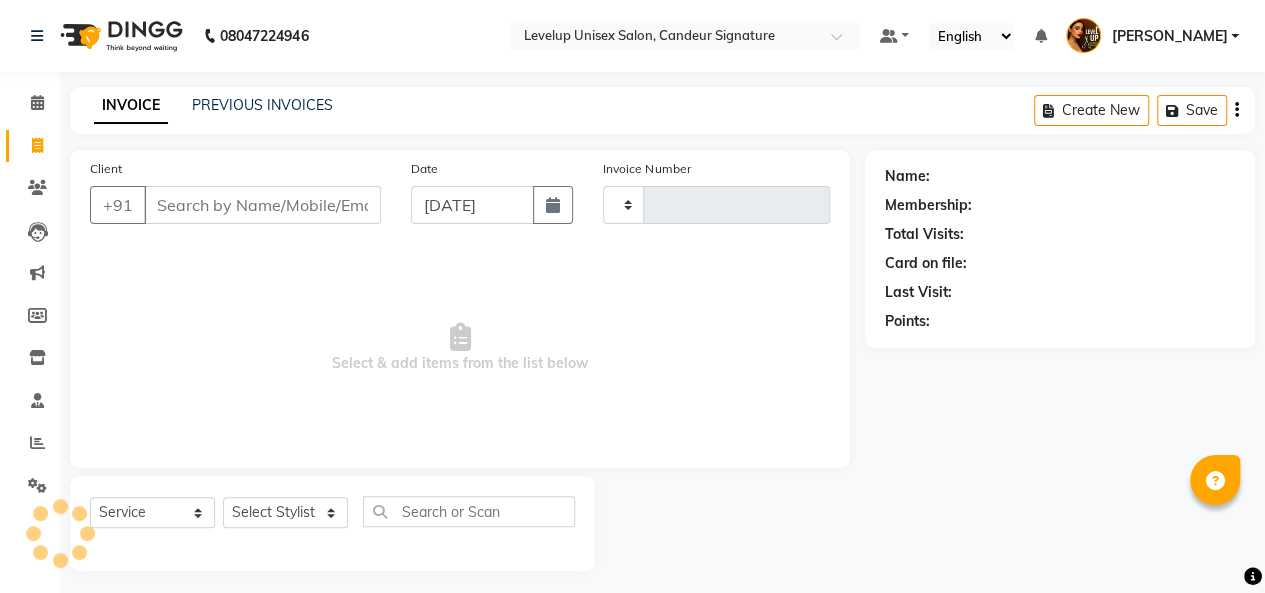 scroll, scrollTop: 7, scrollLeft: 0, axis: vertical 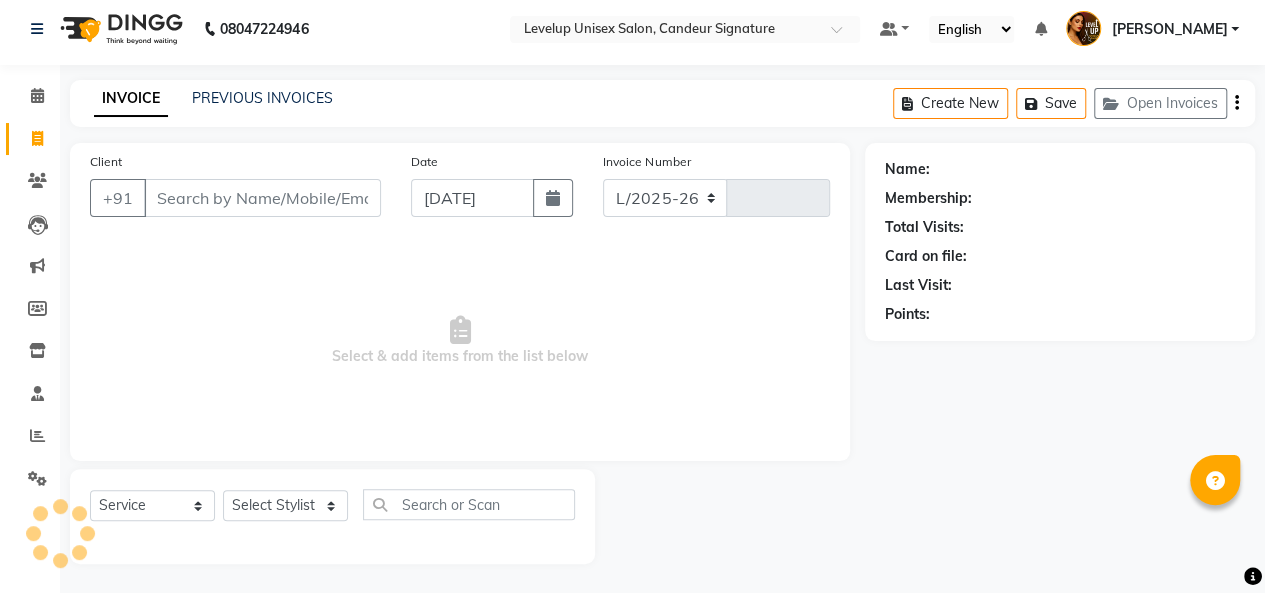 select on "7681" 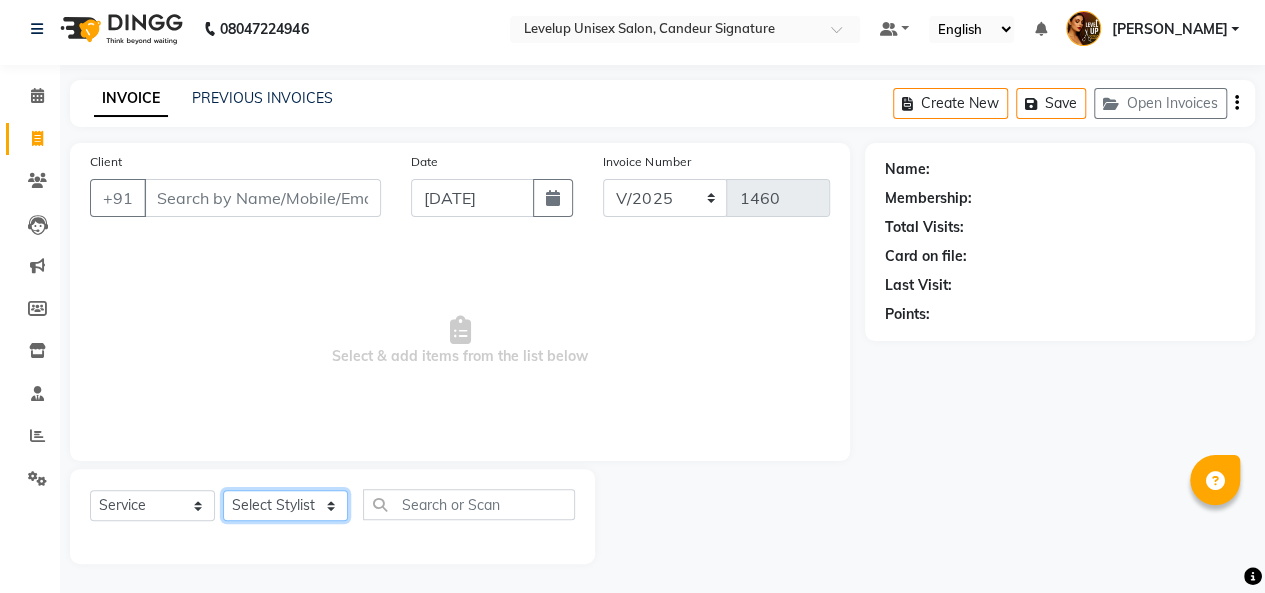 click on "Select Stylist [PERSON_NAME]  [PERSON_NAME]  Furkan [PERSON_NAME] [PERSON_NAME]  [PERSON_NAME]  [PERSON_NAME] [PERSON_NAME] [PERSON_NAME]" 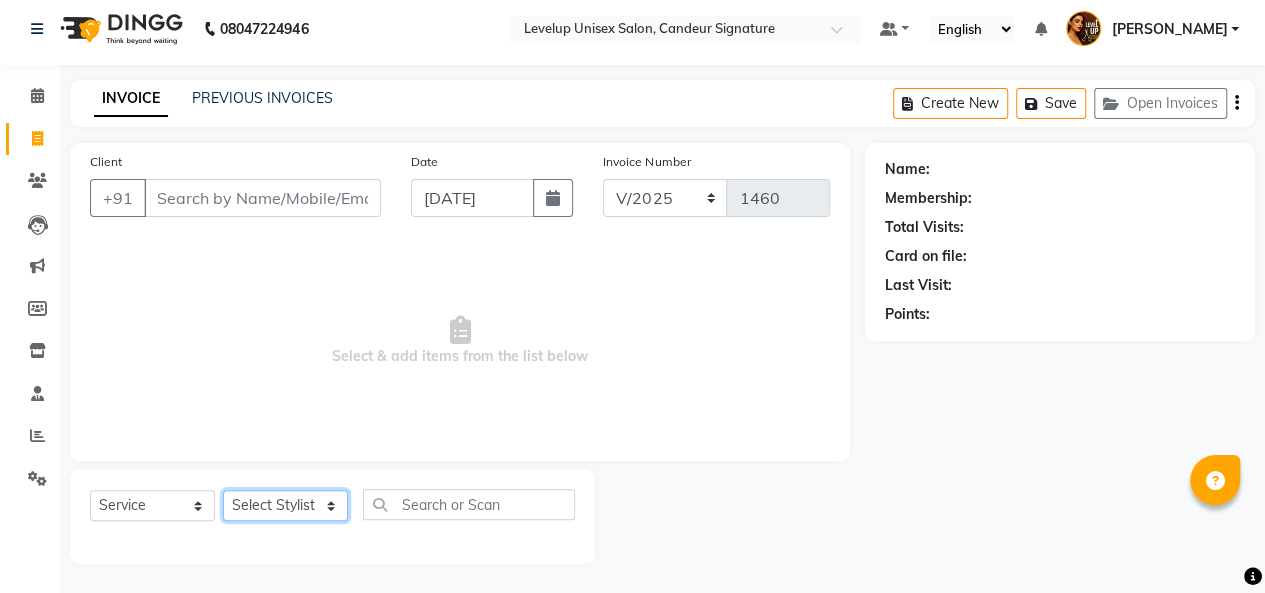 select on "82478" 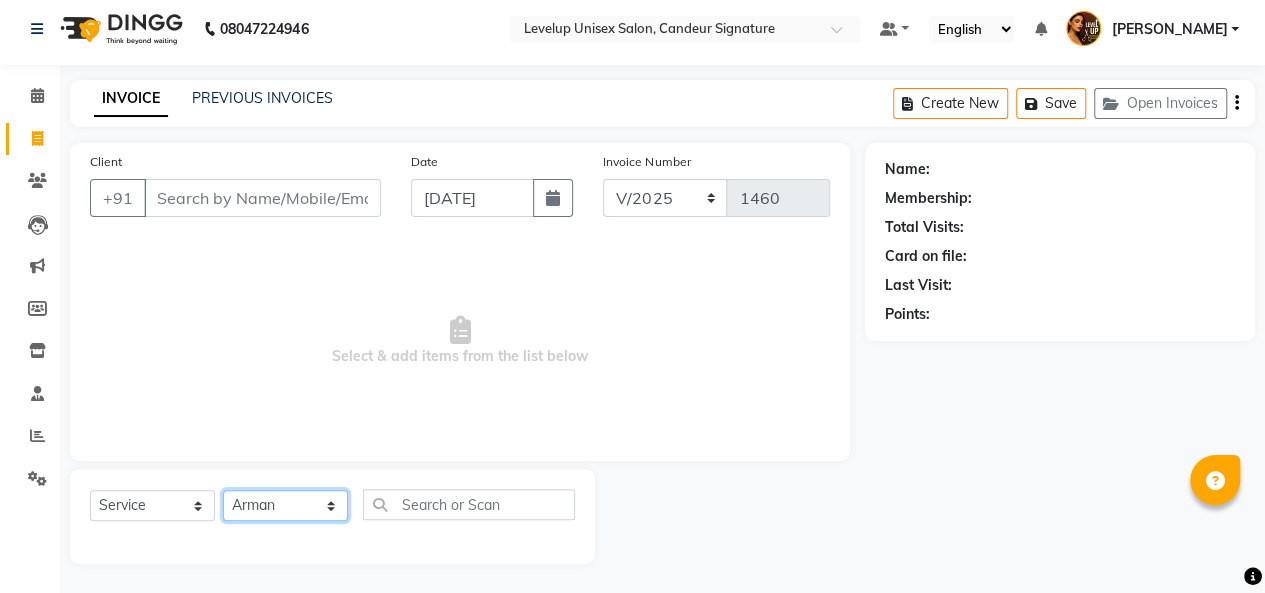 click on "Select Stylist [PERSON_NAME]  [PERSON_NAME]  Furkan [PERSON_NAME] [PERSON_NAME]  [PERSON_NAME]  [PERSON_NAME] [PERSON_NAME] [PERSON_NAME]" 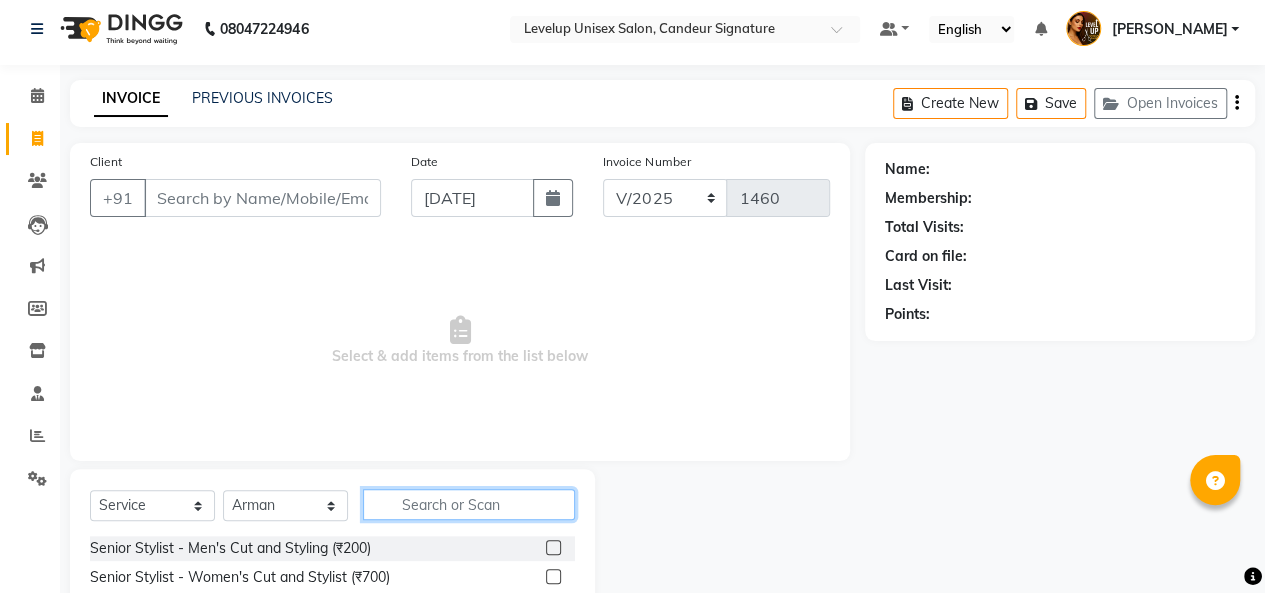 click 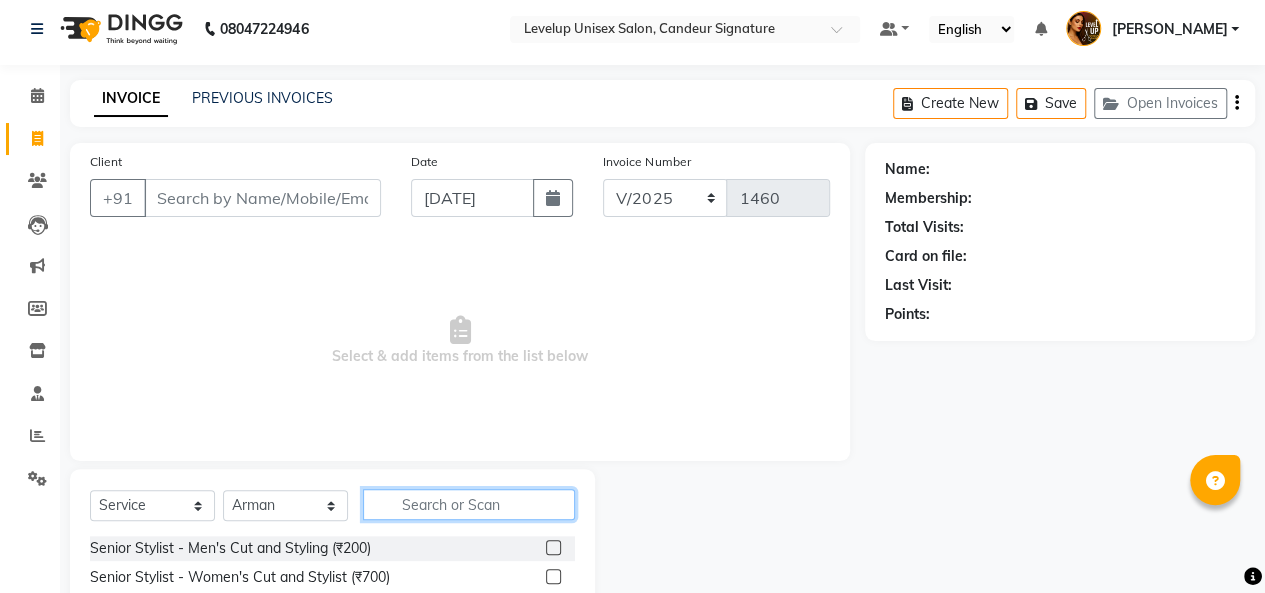 scroll, scrollTop: 207, scrollLeft: 0, axis: vertical 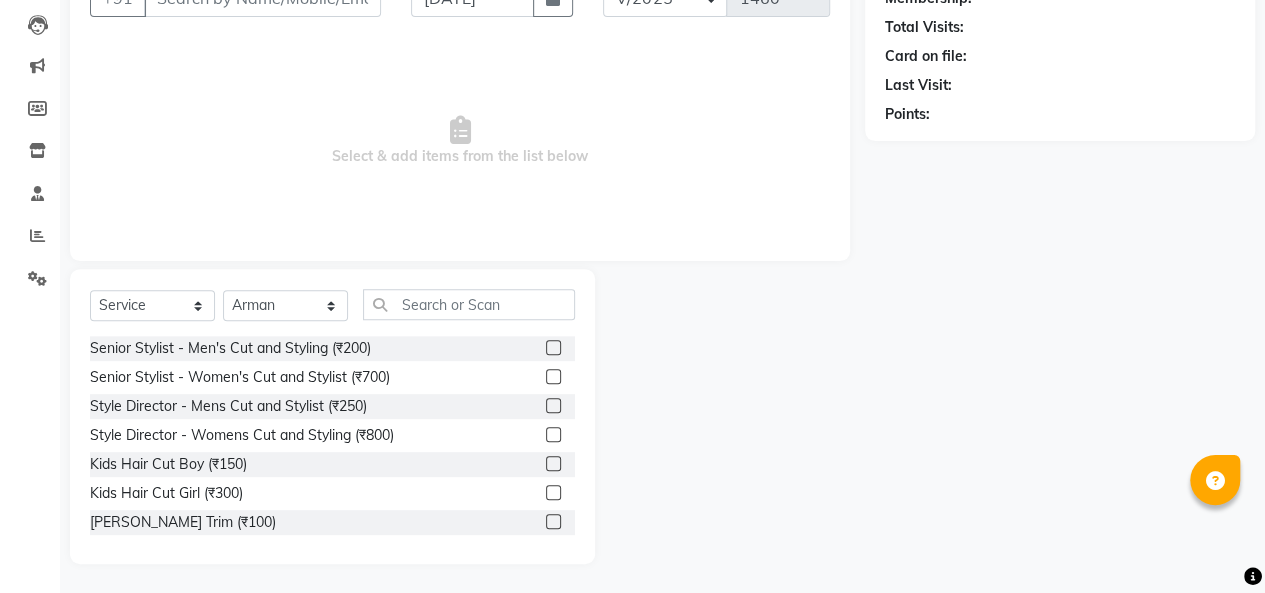 click 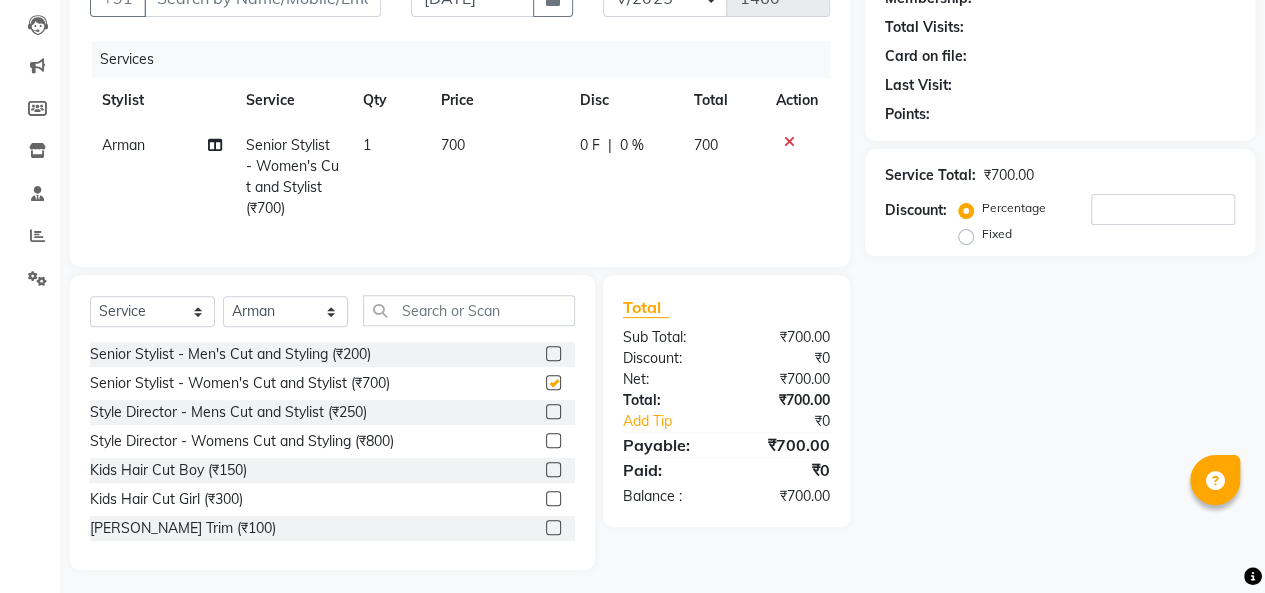 checkbox on "false" 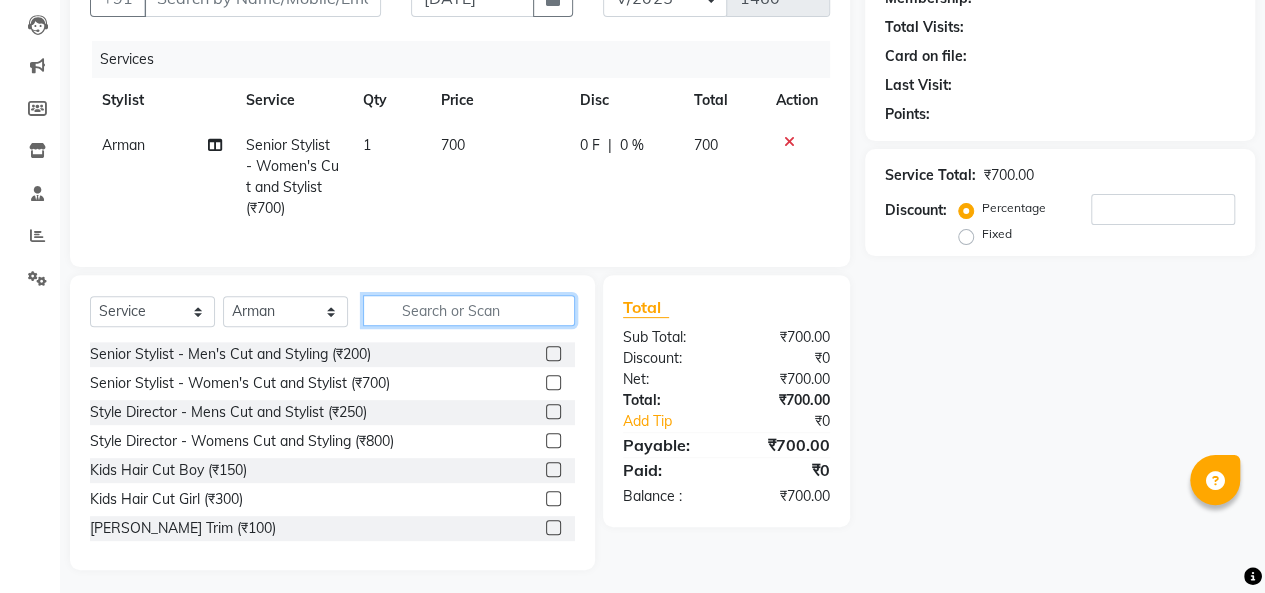 click 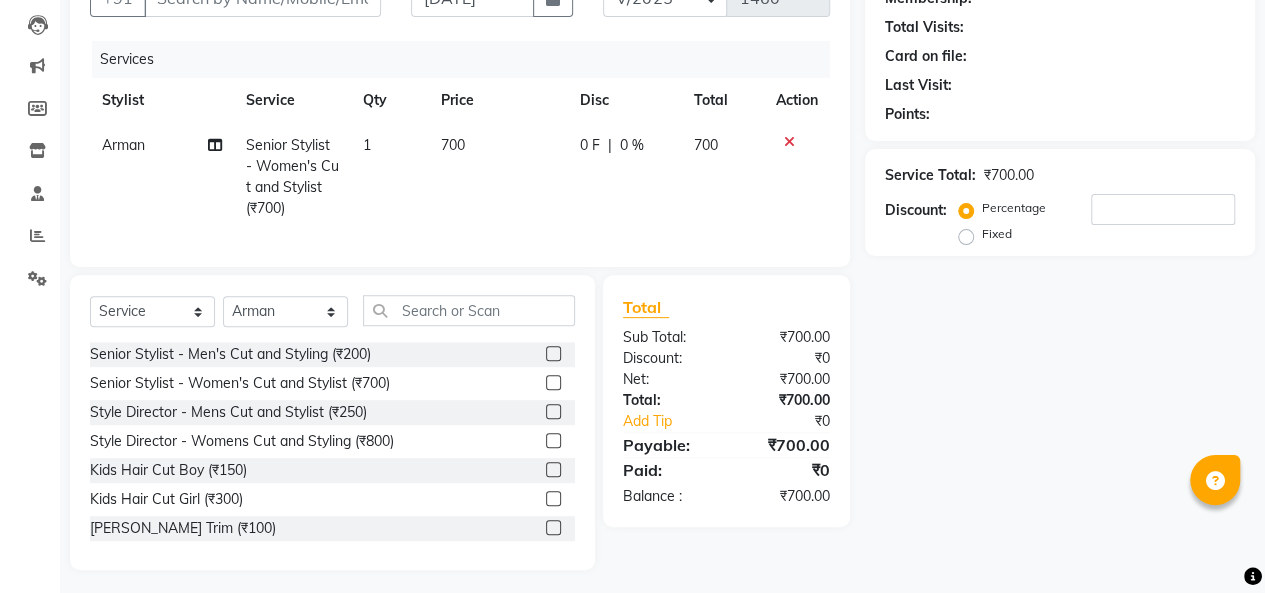 click on "700" 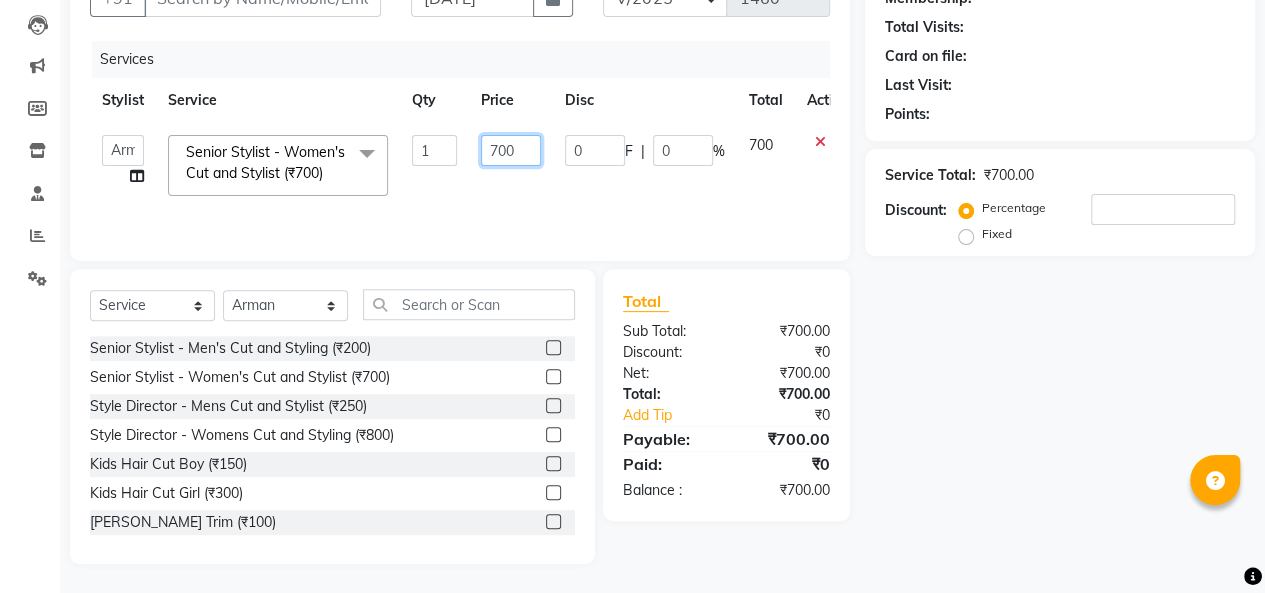 click on "700" 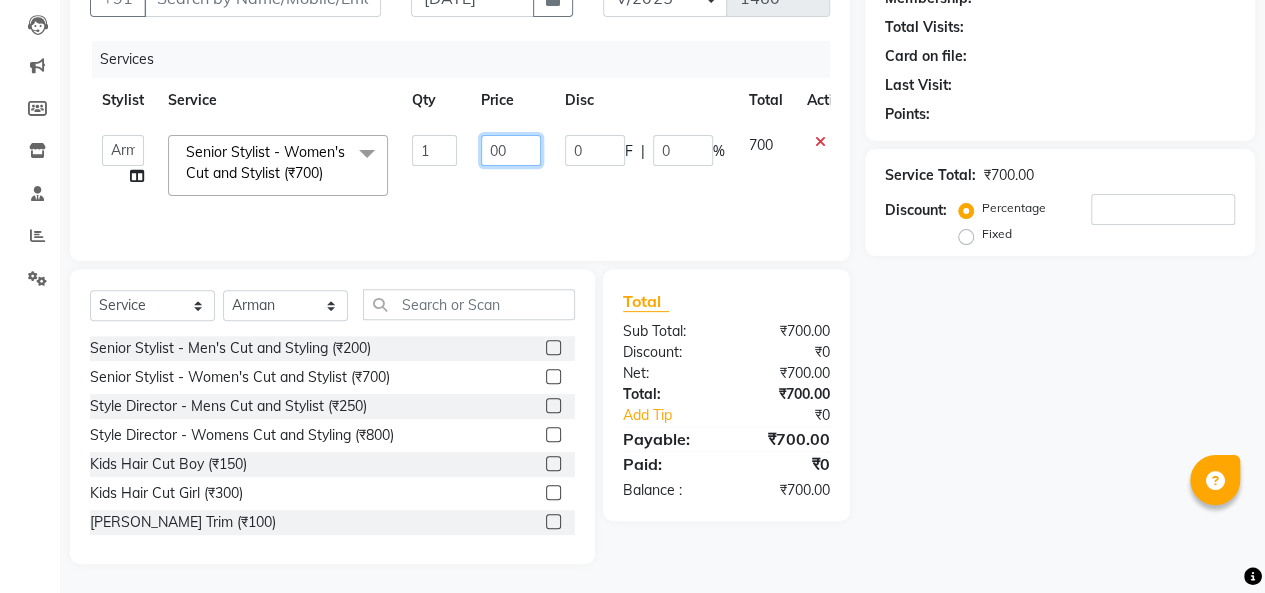 type on "600" 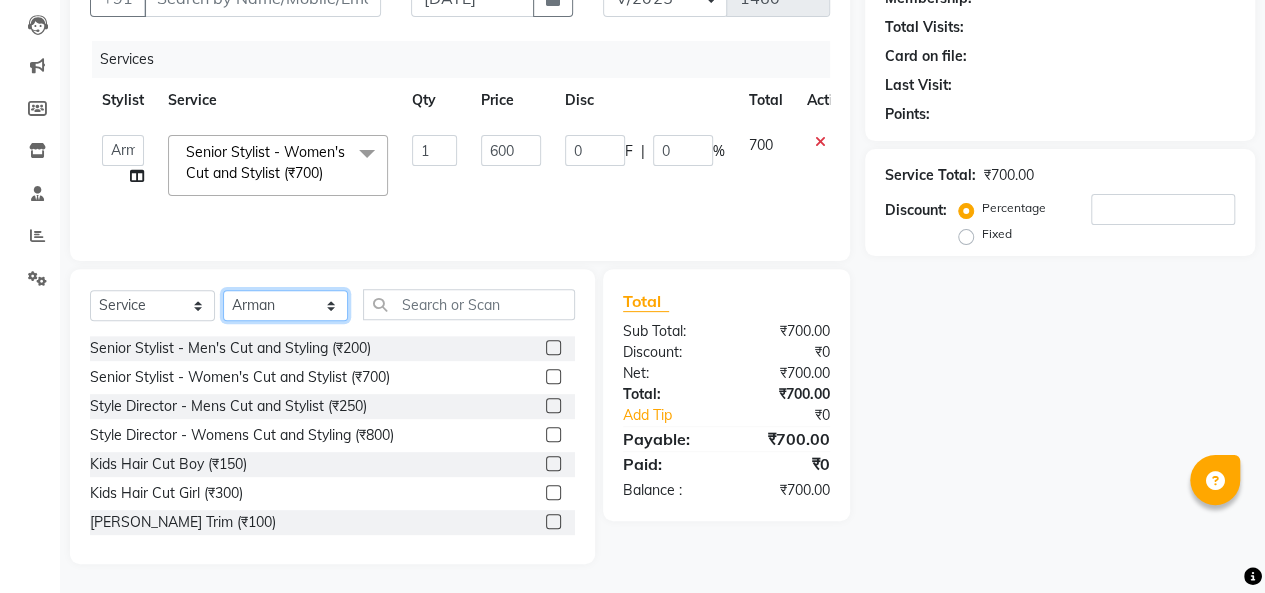 click on "Select Stylist [PERSON_NAME]  [PERSON_NAME]  Furkan [PERSON_NAME] [PERSON_NAME]  [PERSON_NAME]  [PERSON_NAME] [PERSON_NAME] [PERSON_NAME]" 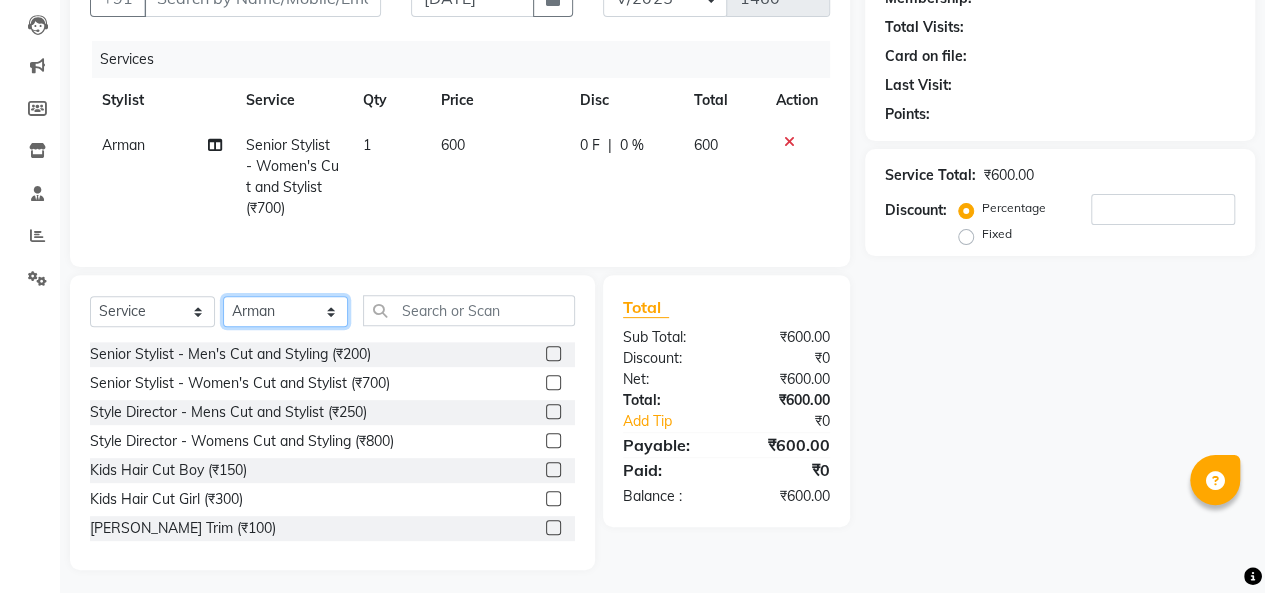 select on "84416" 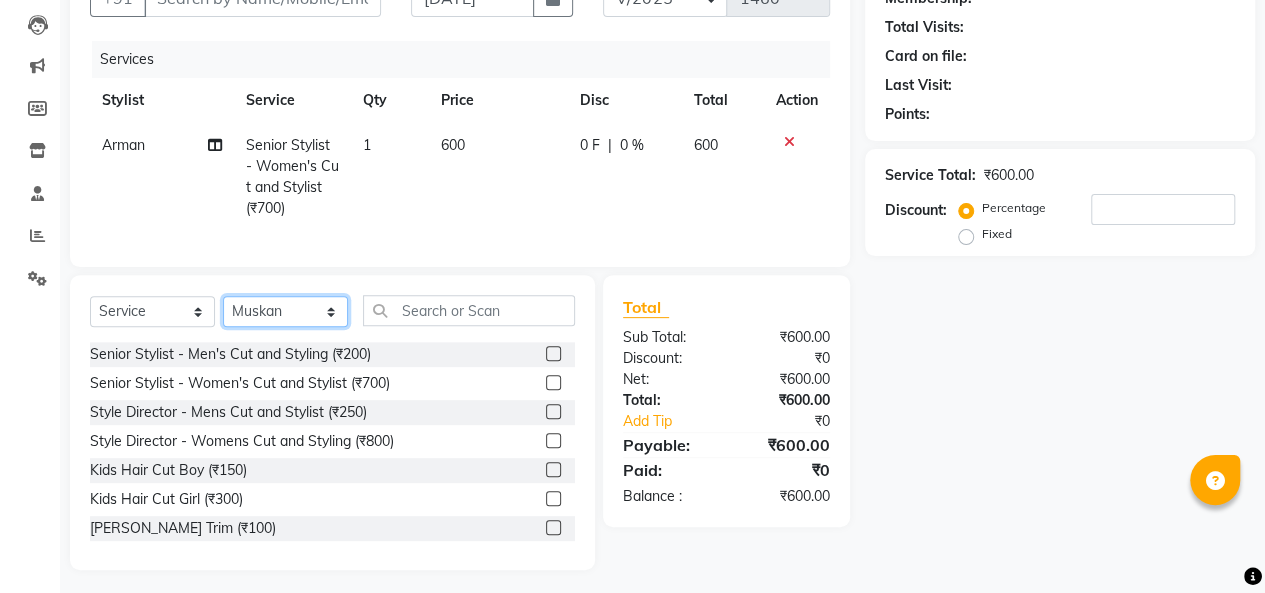click on "Select Stylist [PERSON_NAME]  [PERSON_NAME]  Furkan [PERSON_NAME] [PERSON_NAME]  [PERSON_NAME]  [PERSON_NAME] [PERSON_NAME] [PERSON_NAME]" 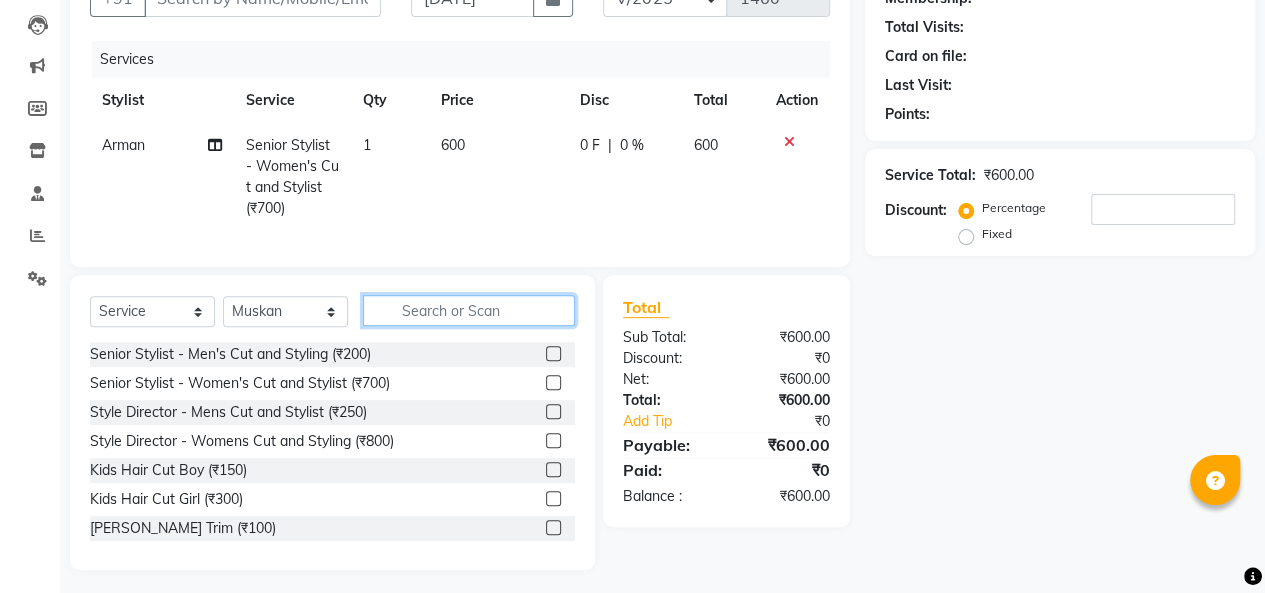 click 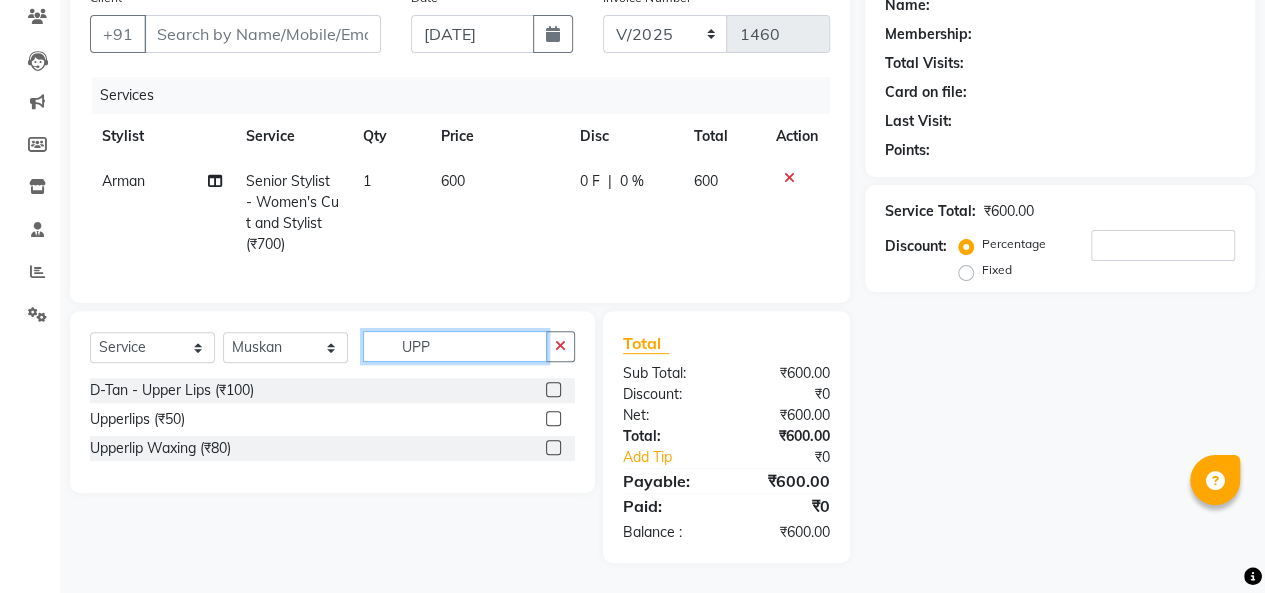 scroll, scrollTop: 184, scrollLeft: 0, axis: vertical 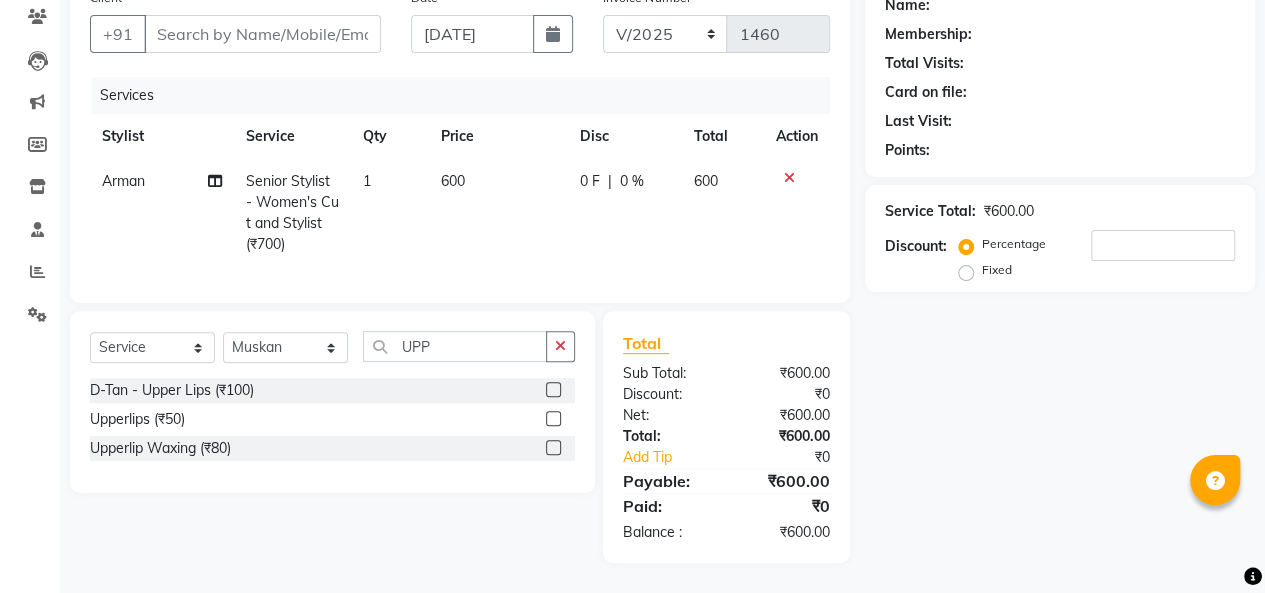 click 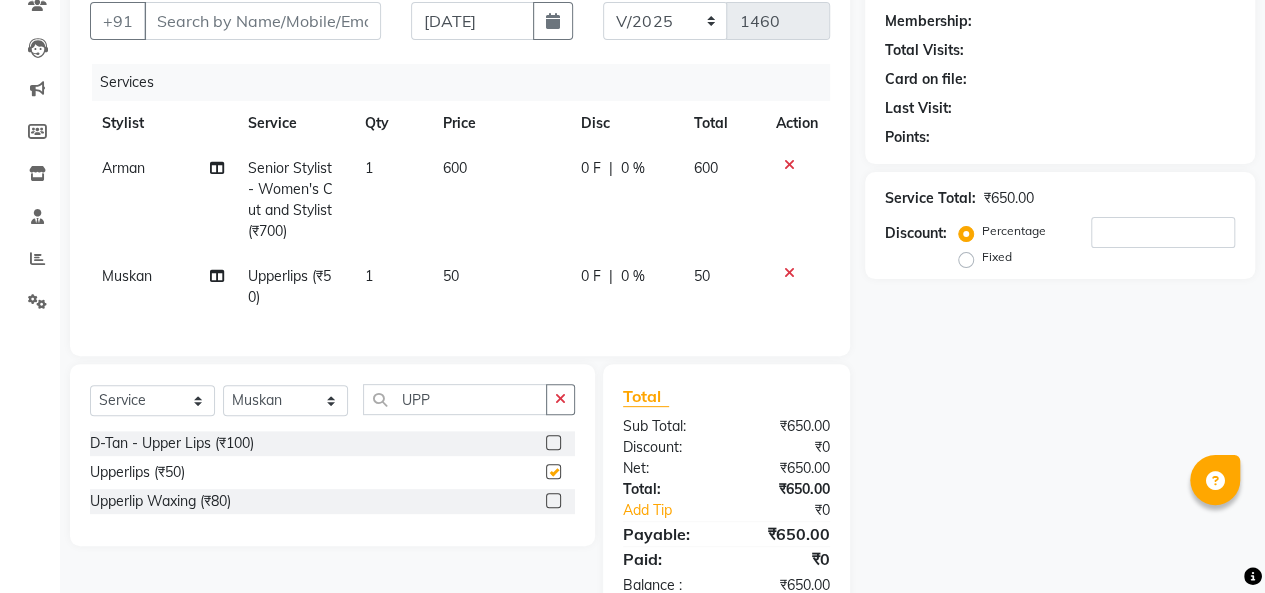checkbox on "false" 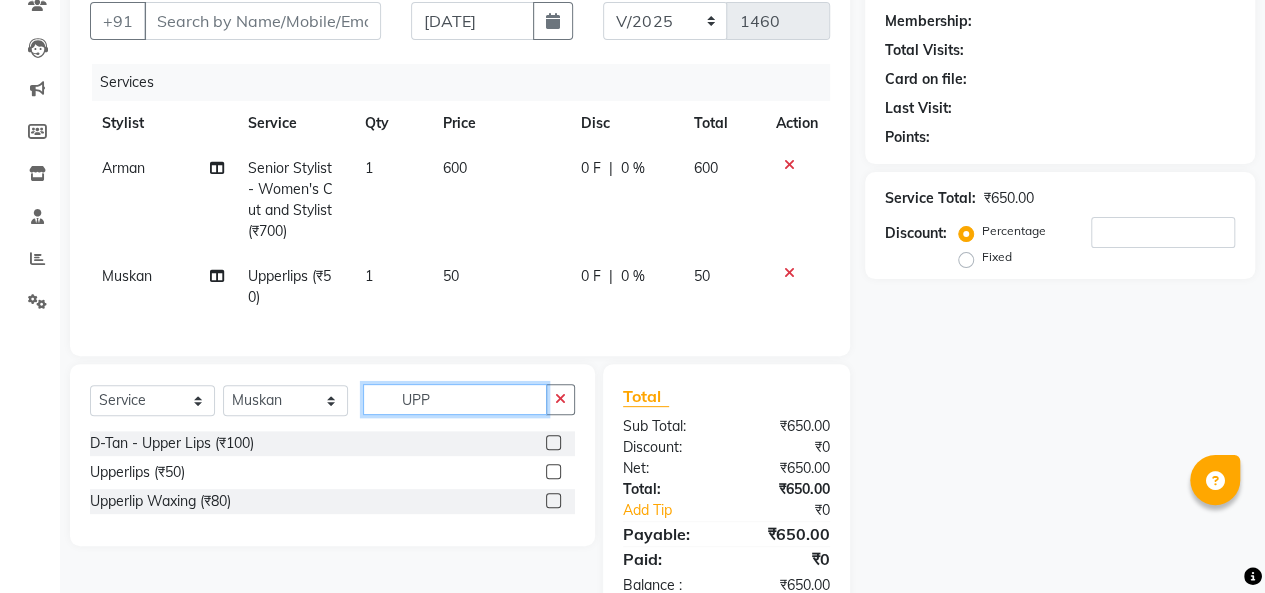 click on "UPP" 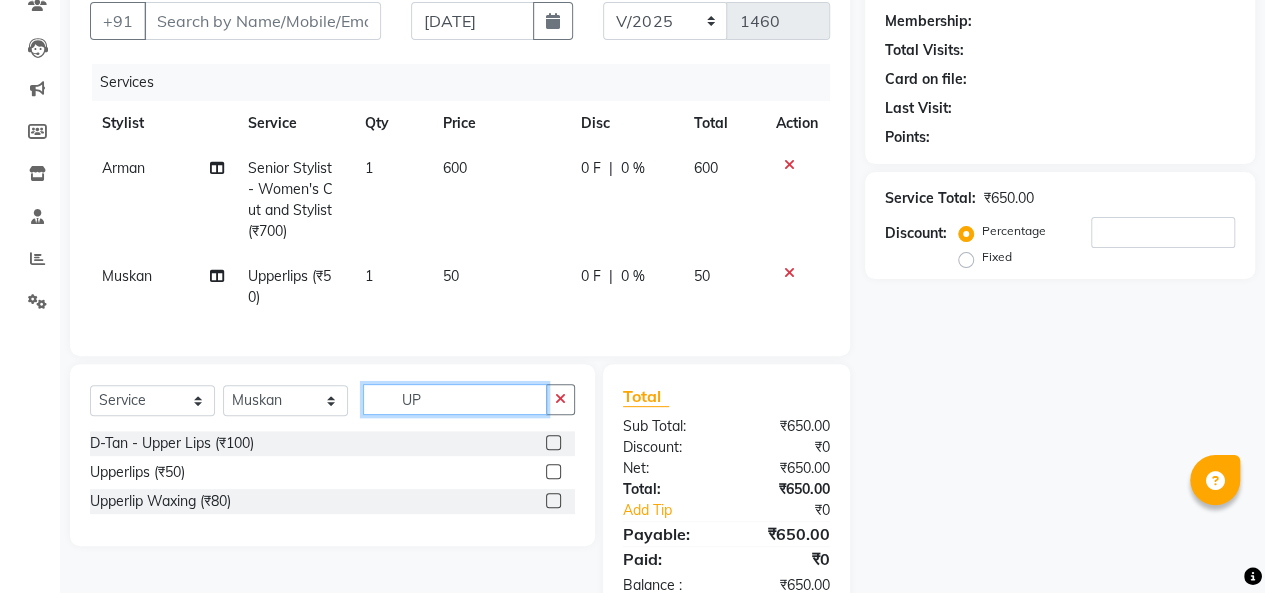 type on "U" 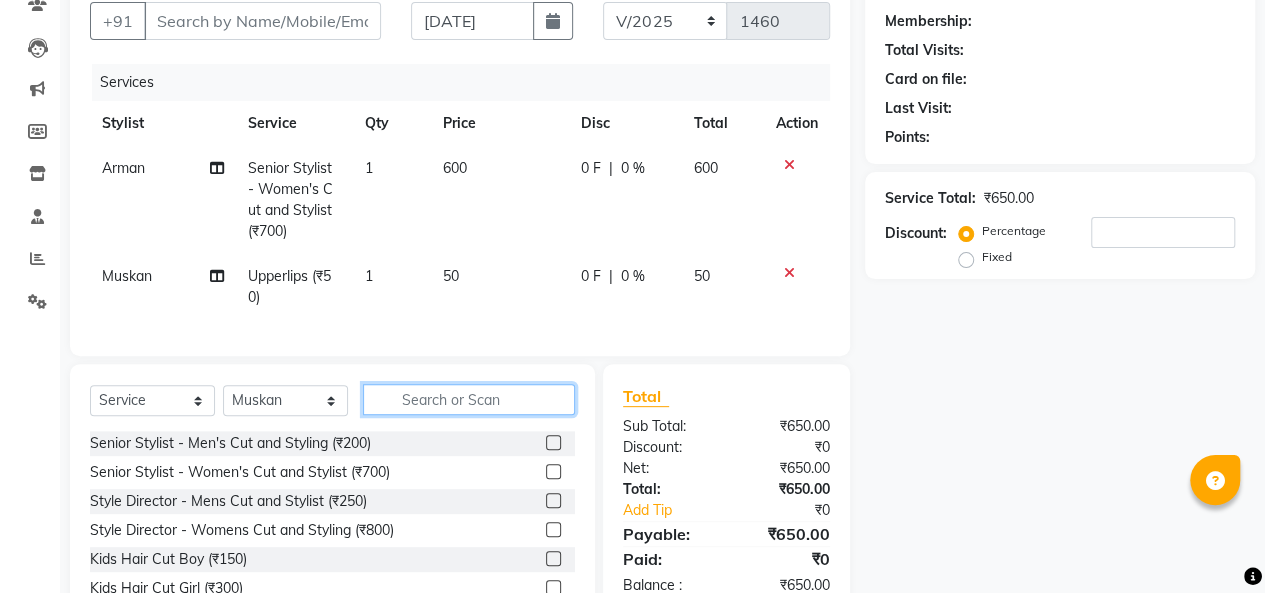 type 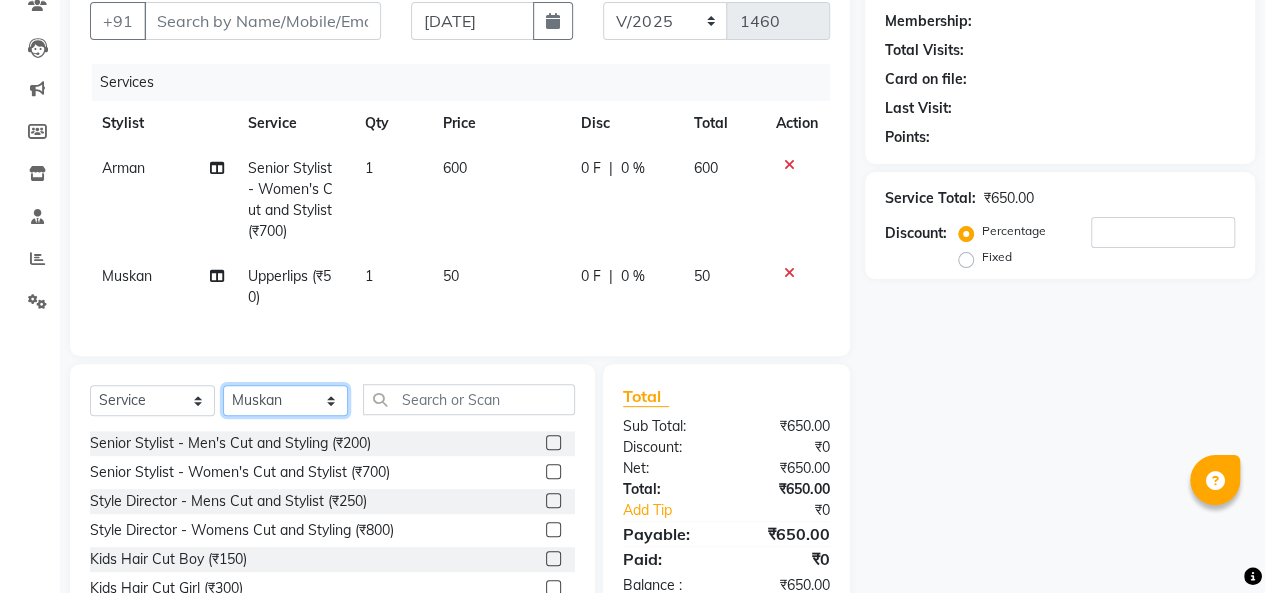 click on "Select Stylist [PERSON_NAME]  [PERSON_NAME]  Furkan [PERSON_NAME] [PERSON_NAME]  [PERSON_NAME]  [PERSON_NAME] [PERSON_NAME] [PERSON_NAME]" 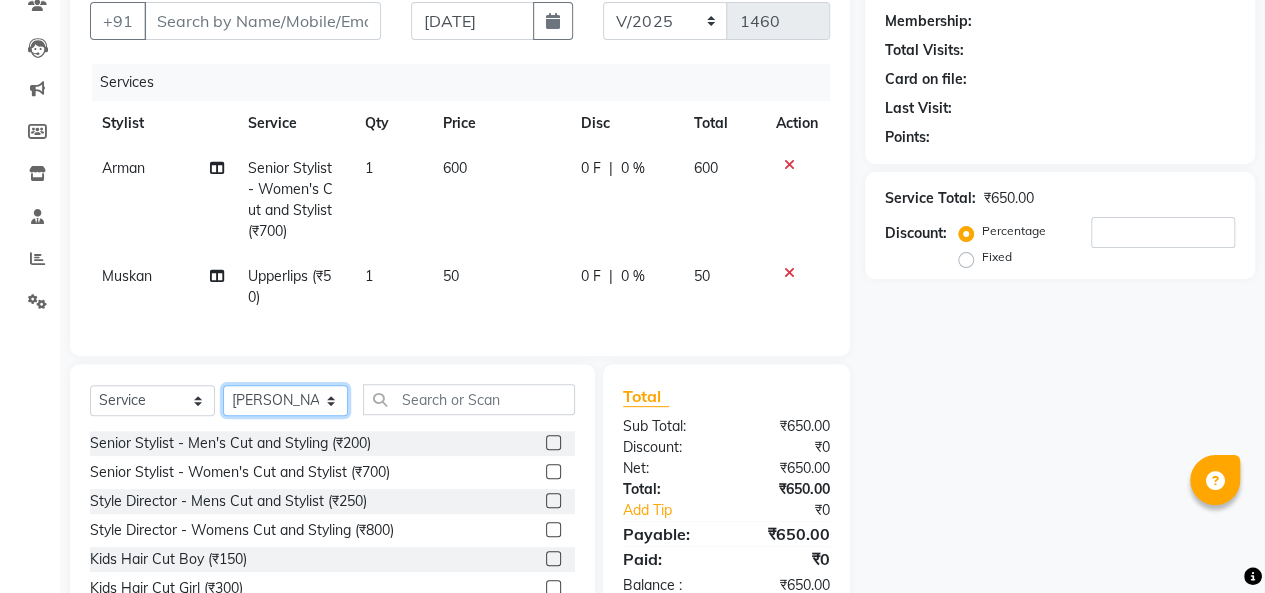 click on "Select Stylist [PERSON_NAME]  [PERSON_NAME]  Furkan [PERSON_NAME] [PERSON_NAME]  [PERSON_NAME]  [PERSON_NAME] [PERSON_NAME] [PERSON_NAME]" 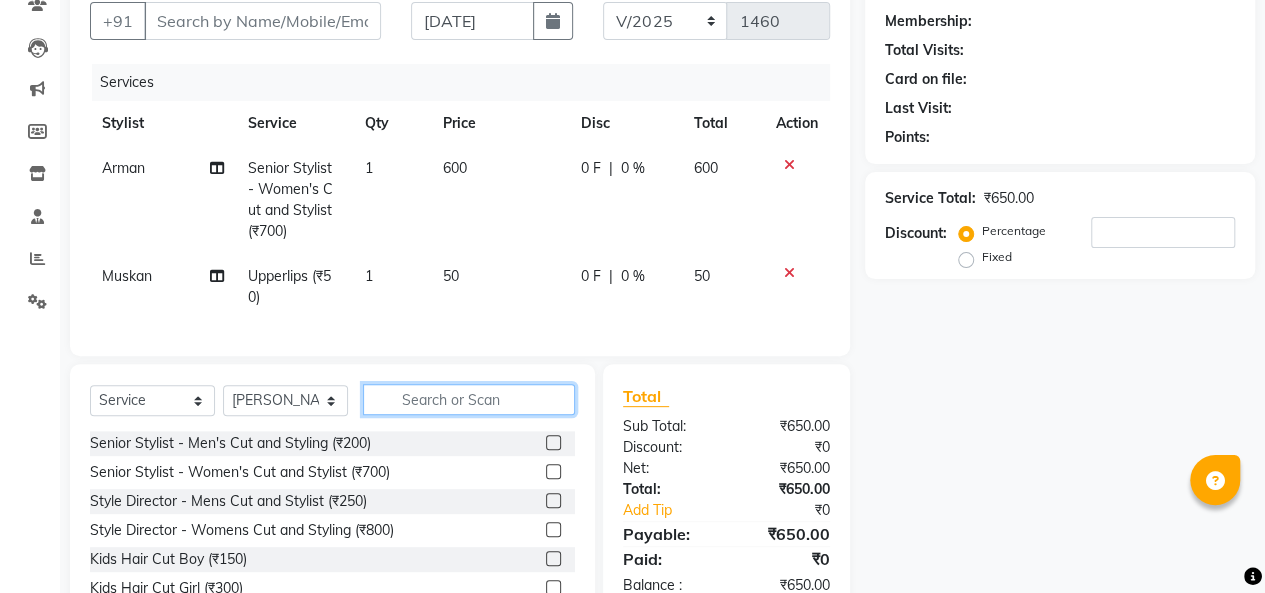 click 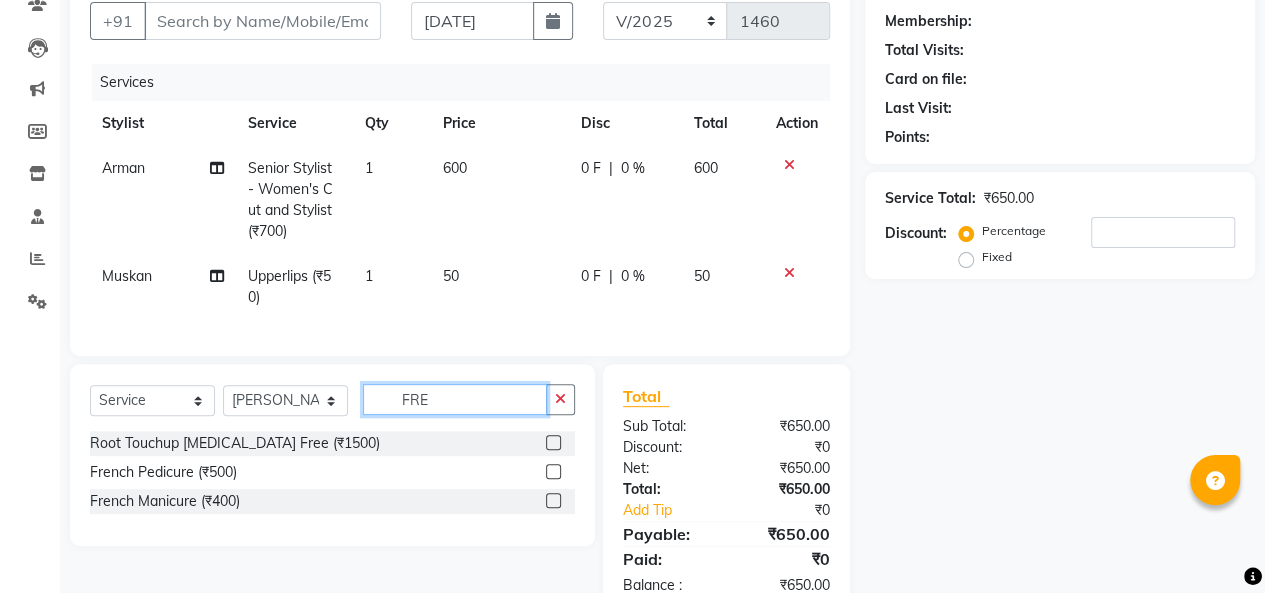 type on "FRE" 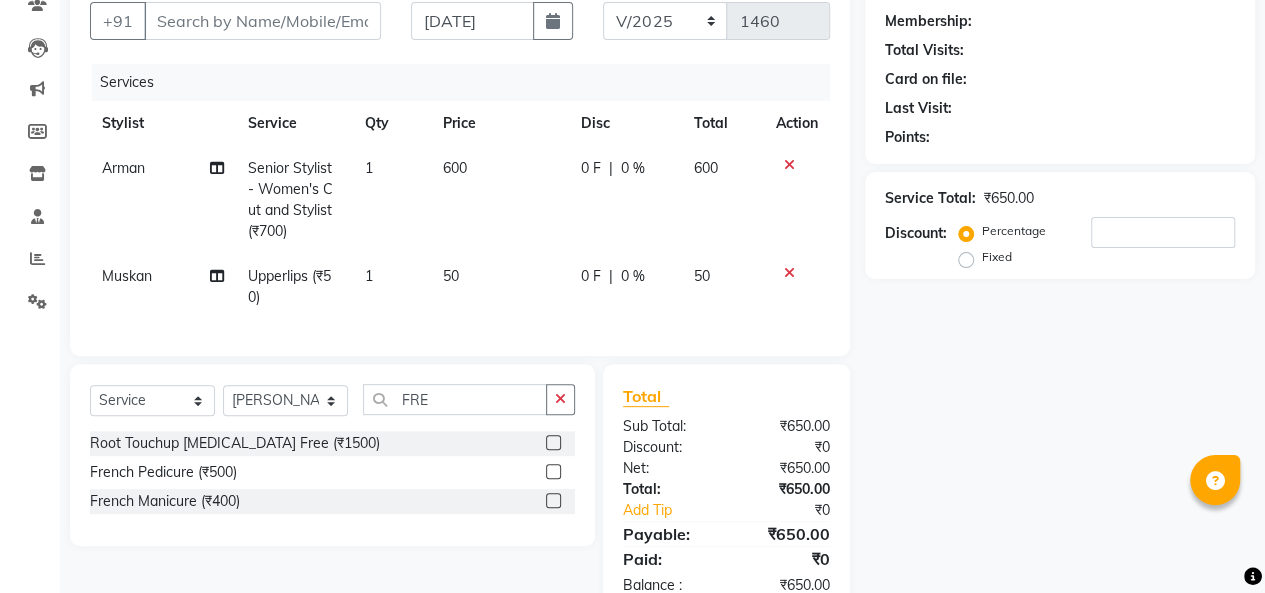 click 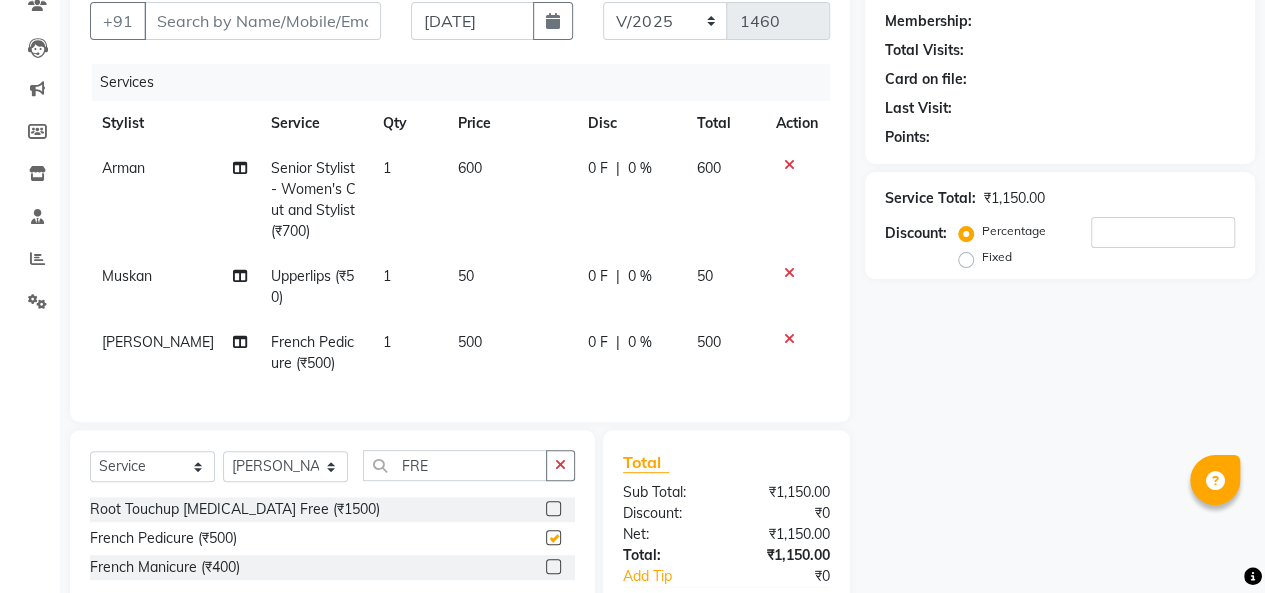 checkbox on "false" 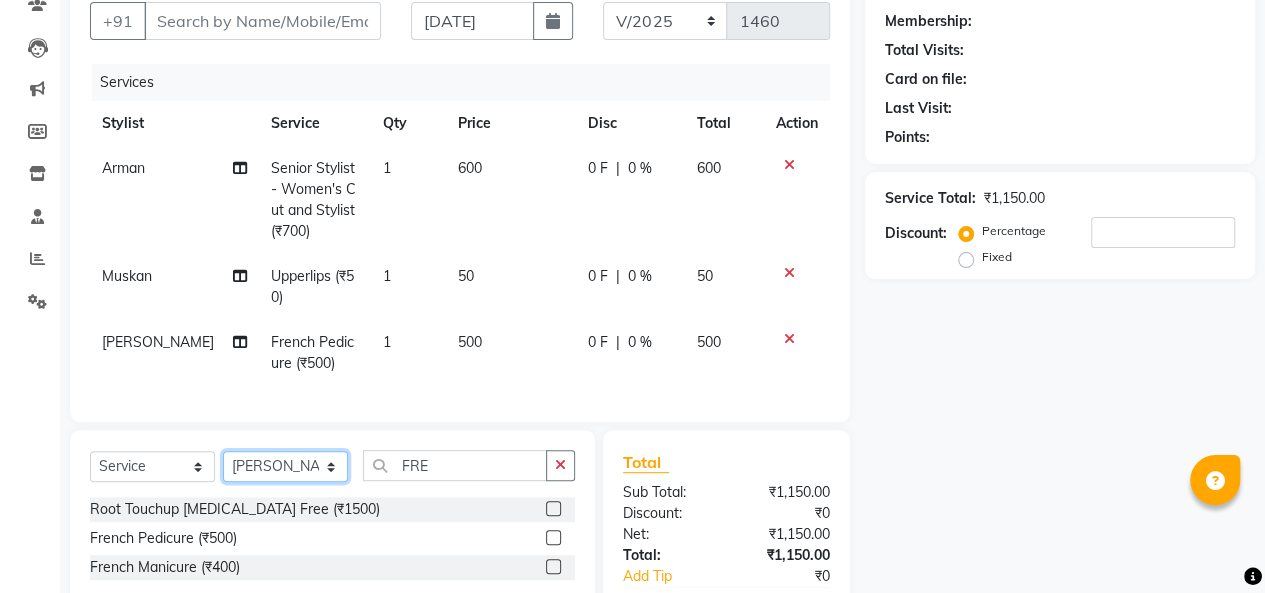 click on "Select Stylist [PERSON_NAME]  [PERSON_NAME]  Furkan [PERSON_NAME] [PERSON_NAME]  [PERSON_NAME]  [PERSON_NAME] [PERSON_NAME] [PERSON_NAME]" 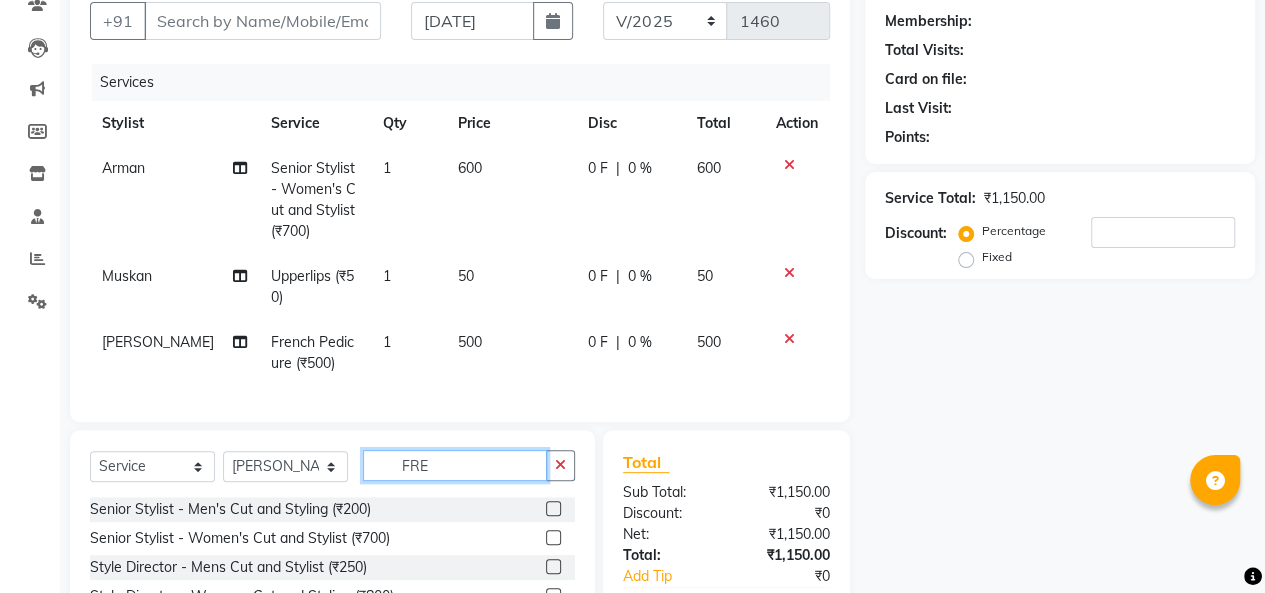 click on "FRE" 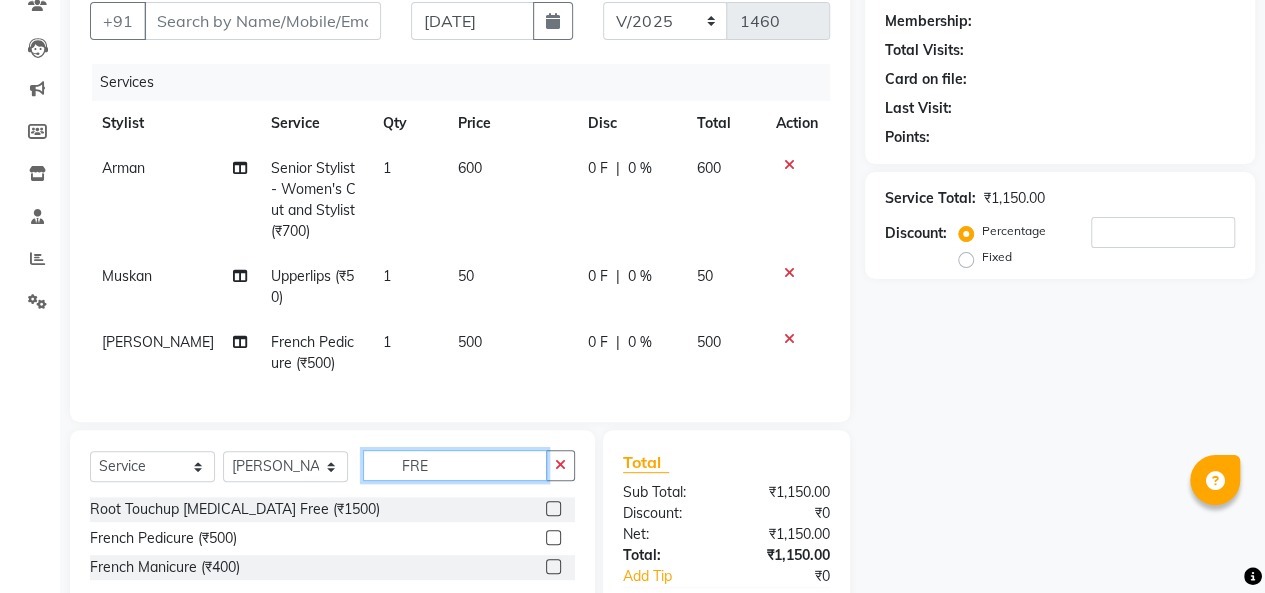 scroll, scrollTop: 316, scrollLeft: 0, axis: vertical 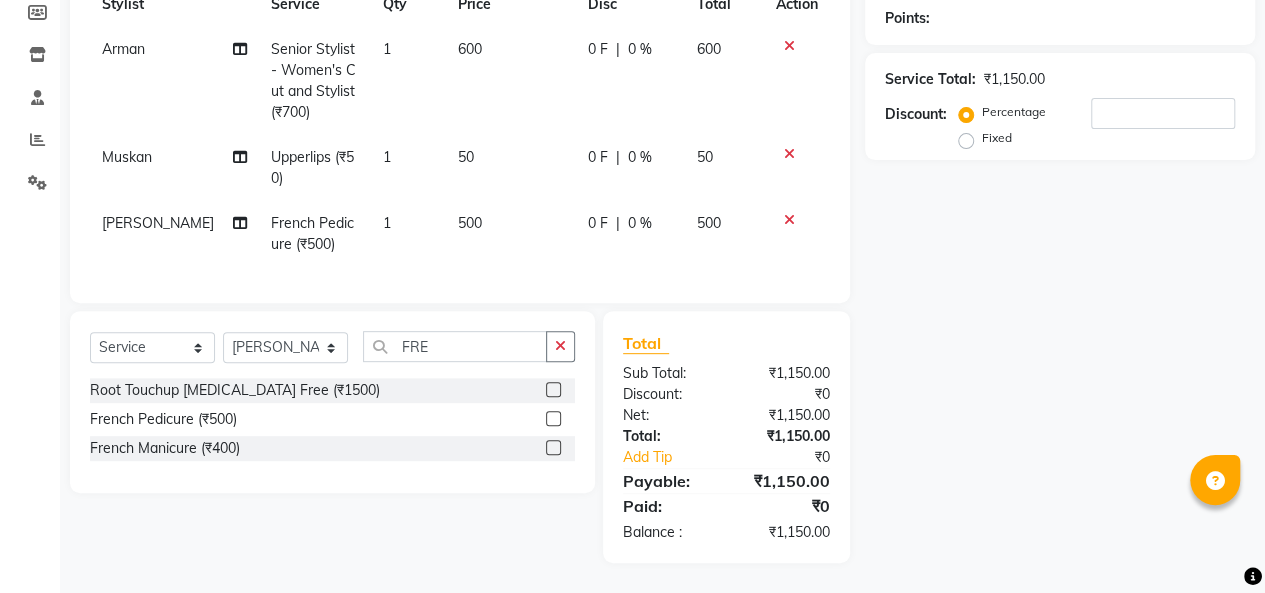 click 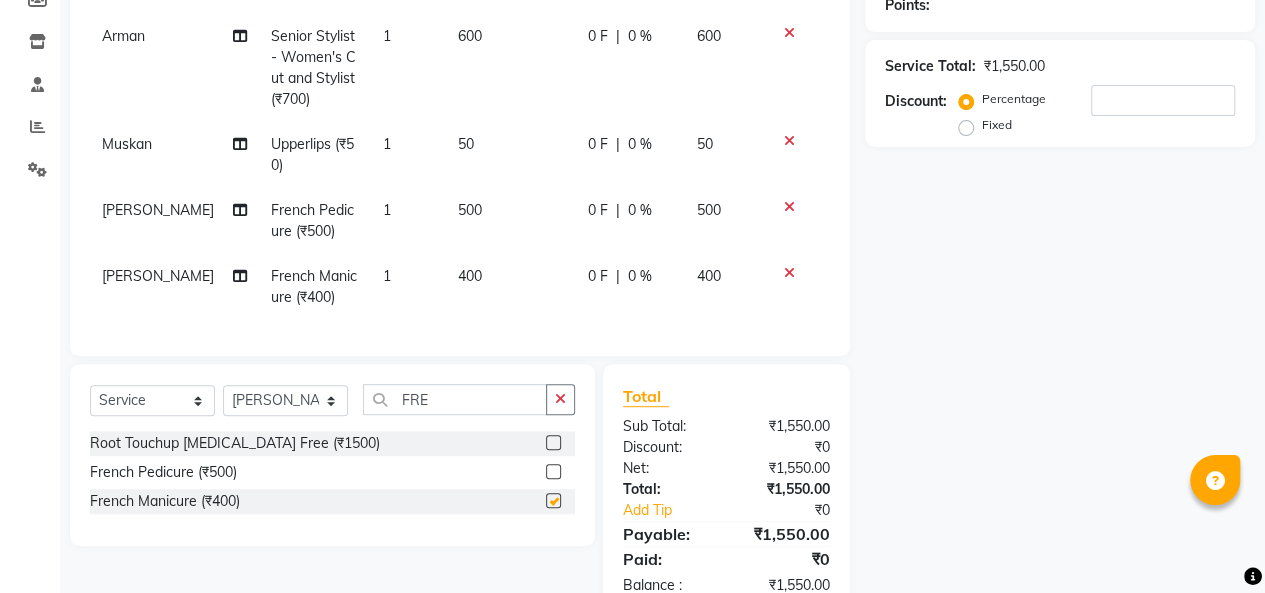 checkbox on "false" 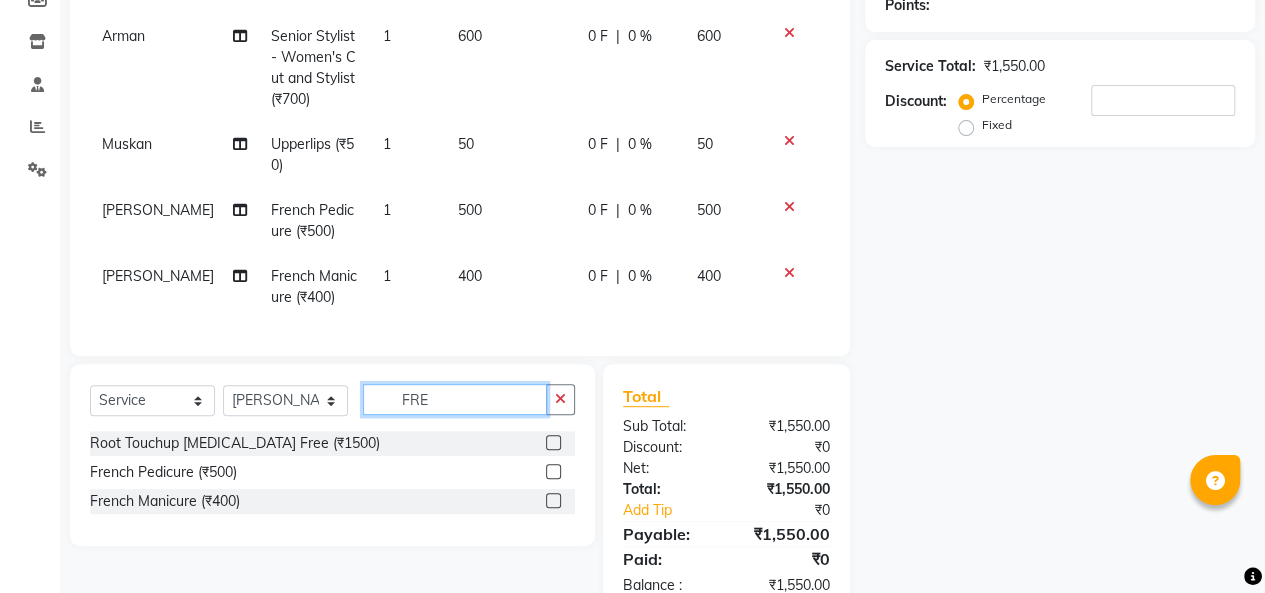 click on "FRE" 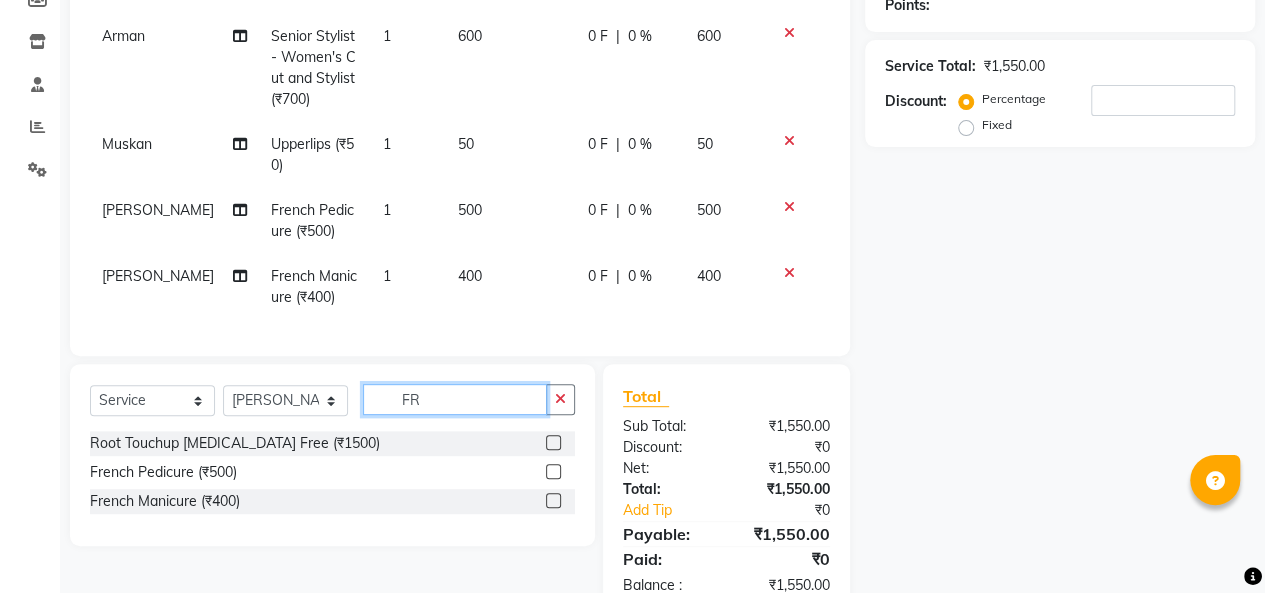 type on "F" 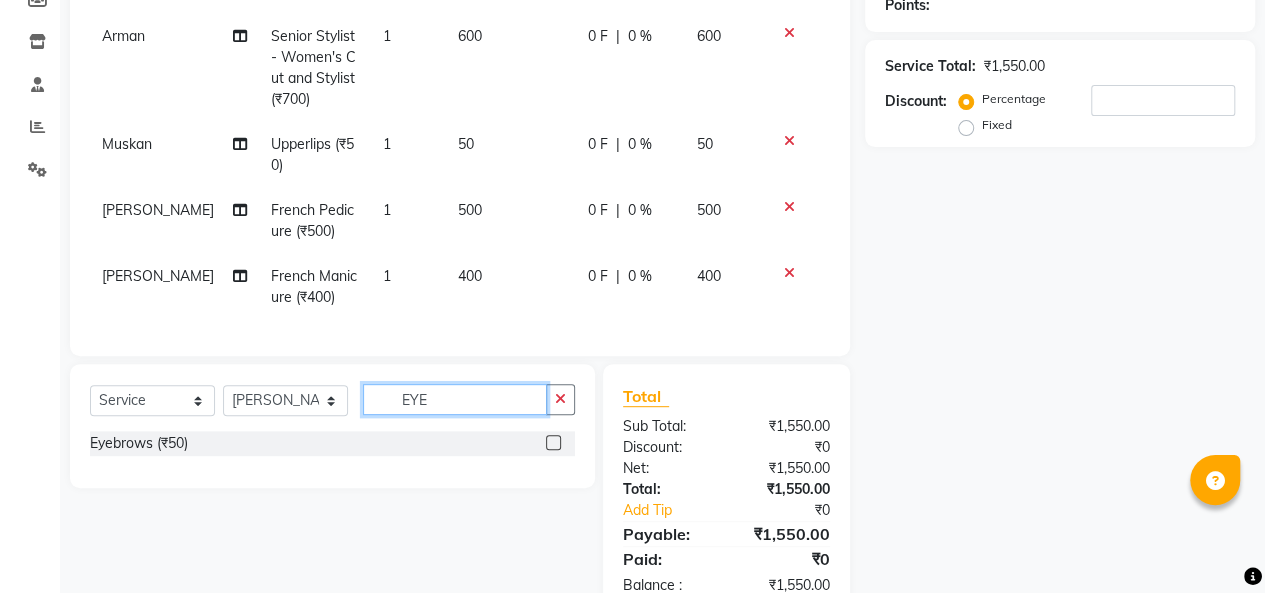 type on "EYE" 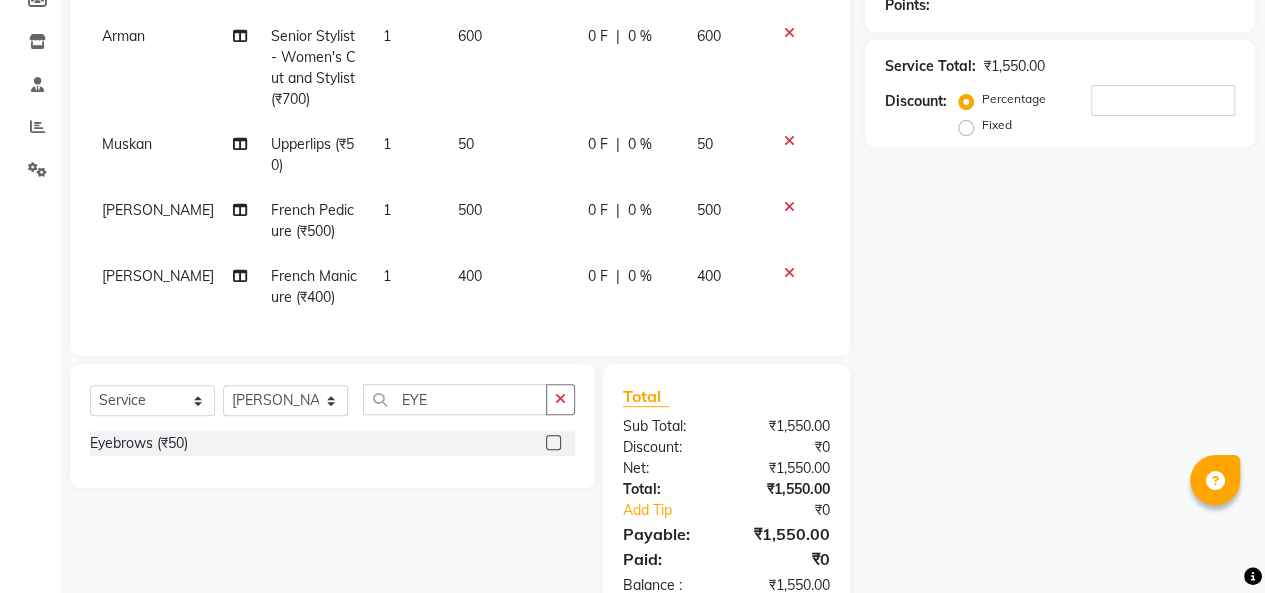 click 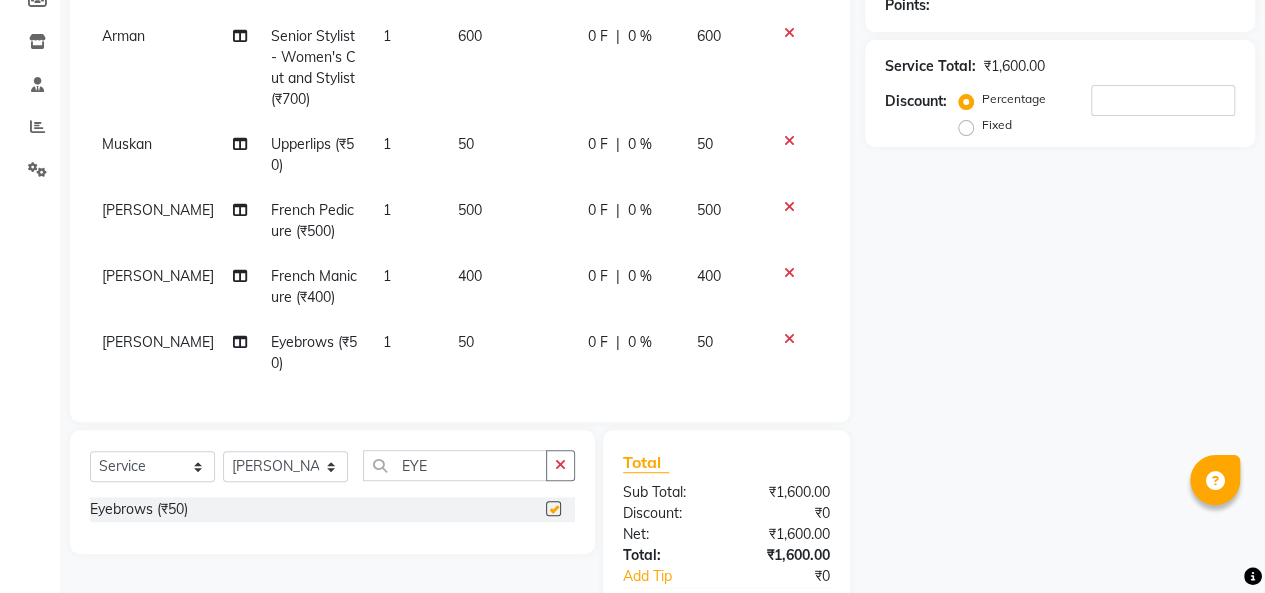 checkbox on "false" 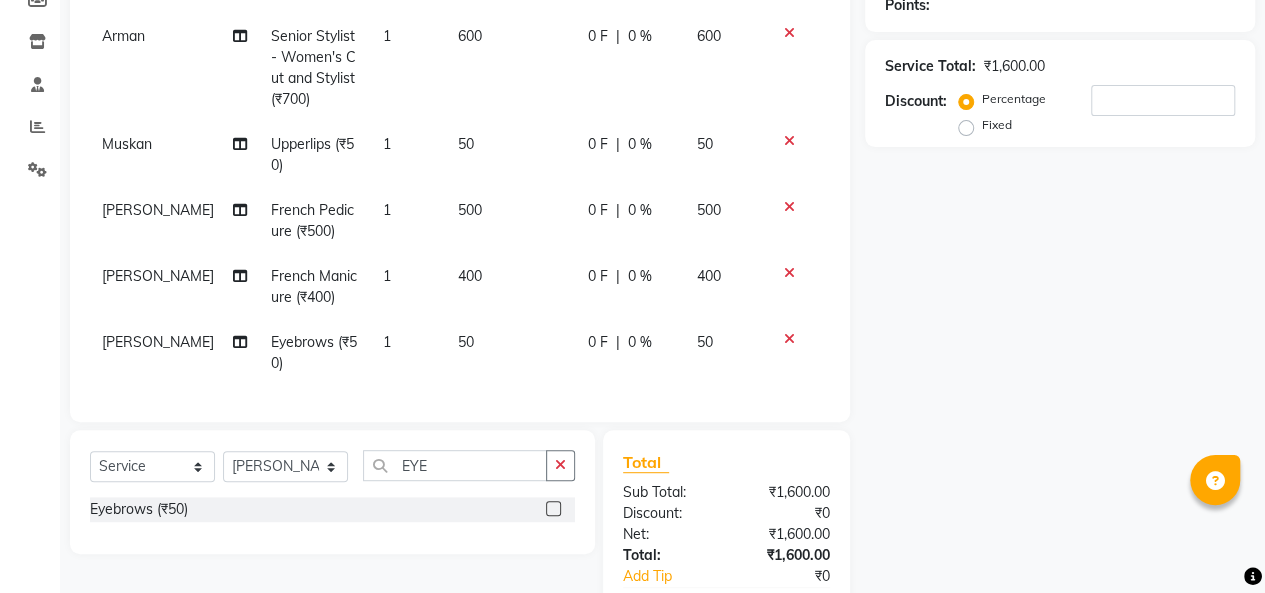scroll, scrollTop: 448, scrollLeft: 0, axis: vertical 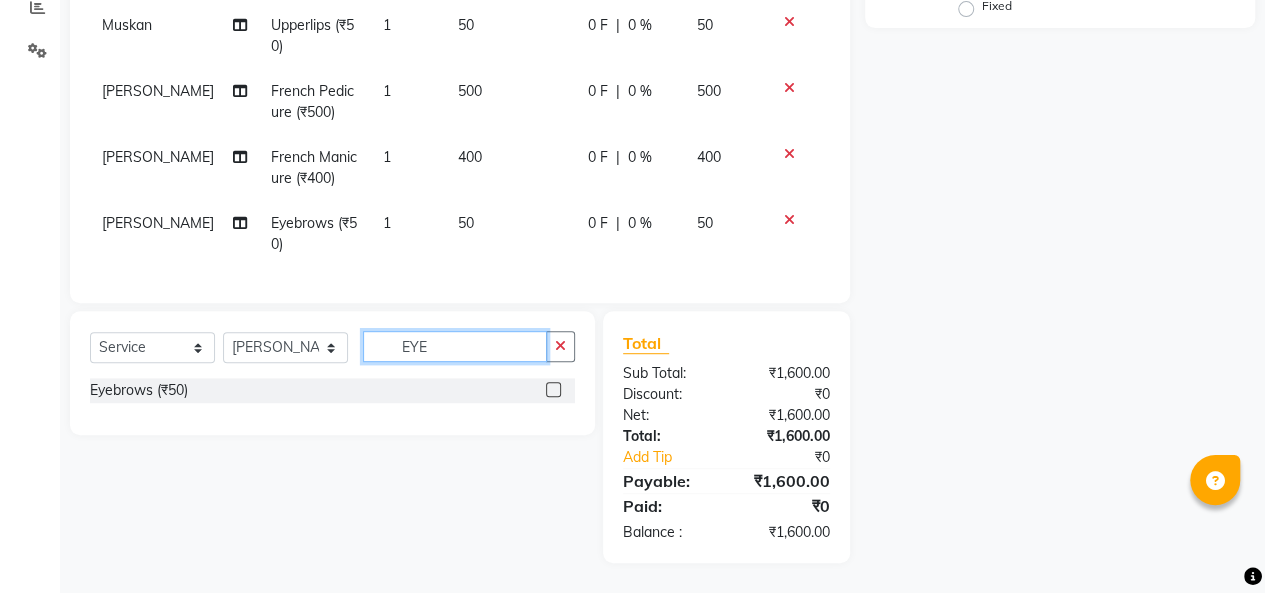 click on "EYE" 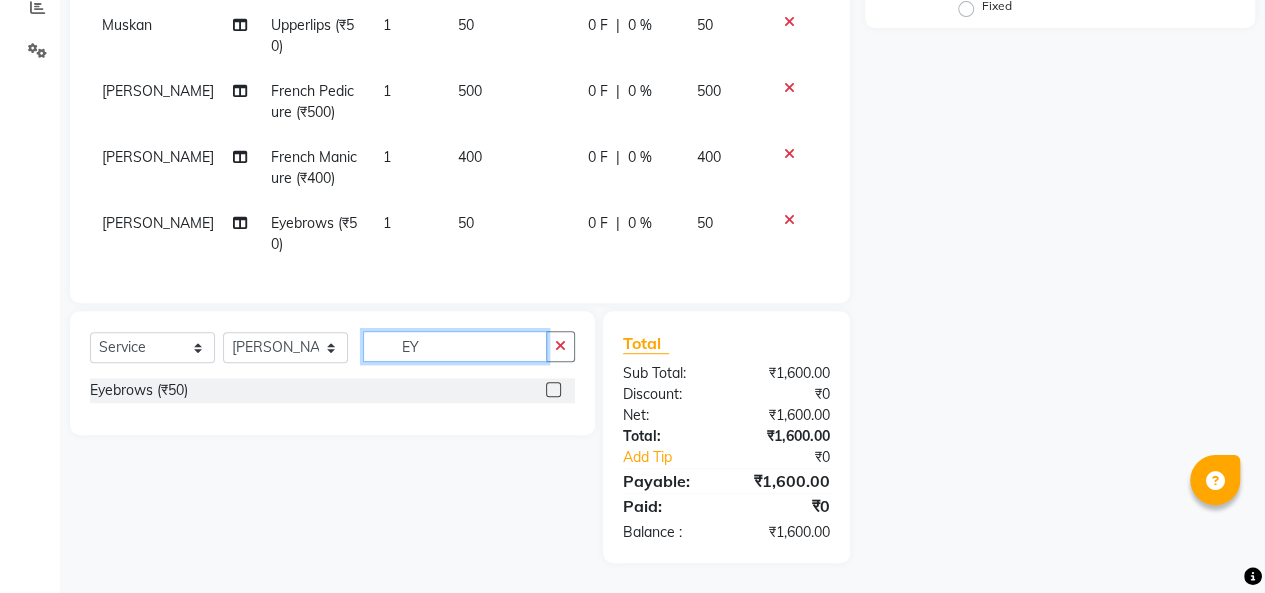 type on "E" 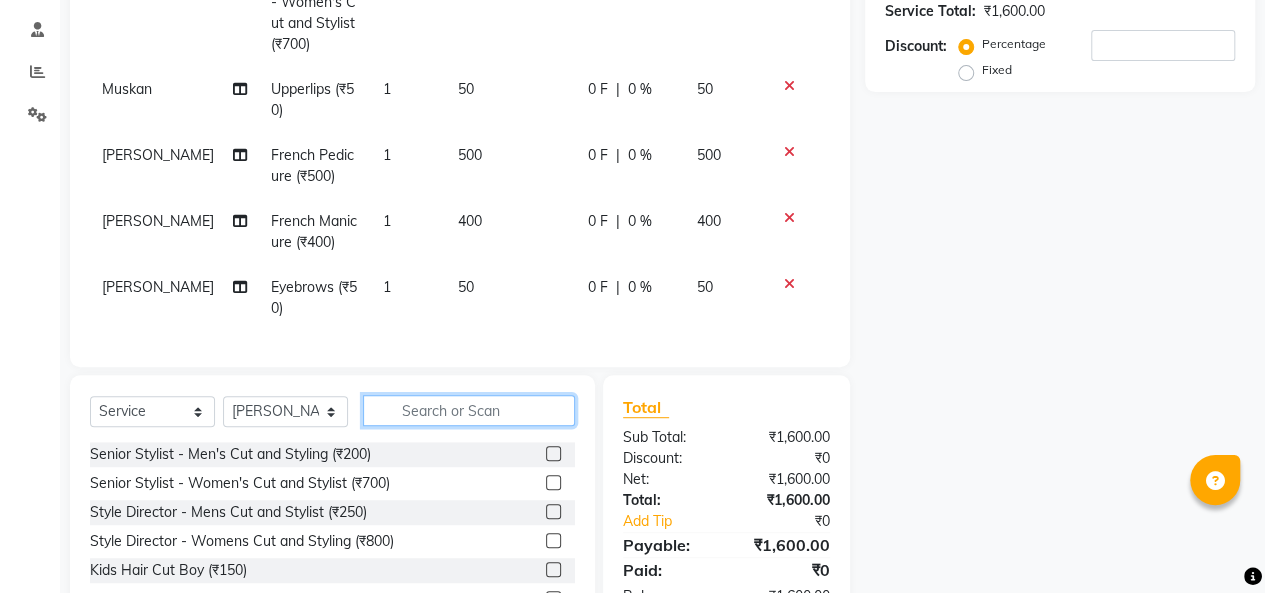 scroll, scrollTop: 372, scrollLeft: 0, axis: vertical 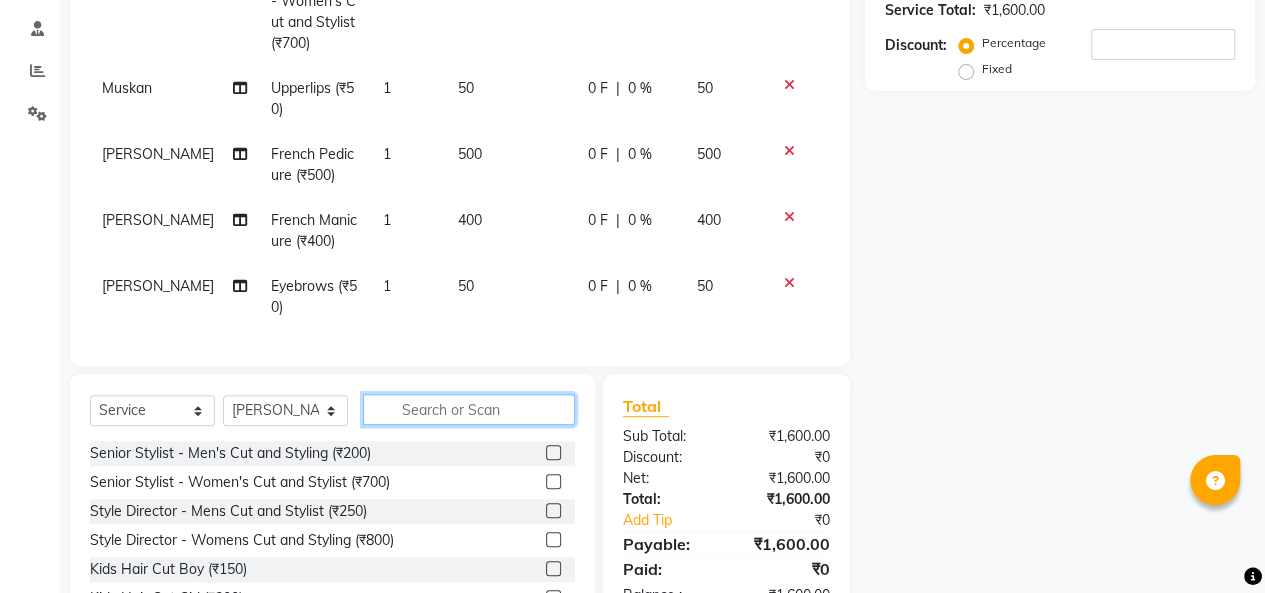 type 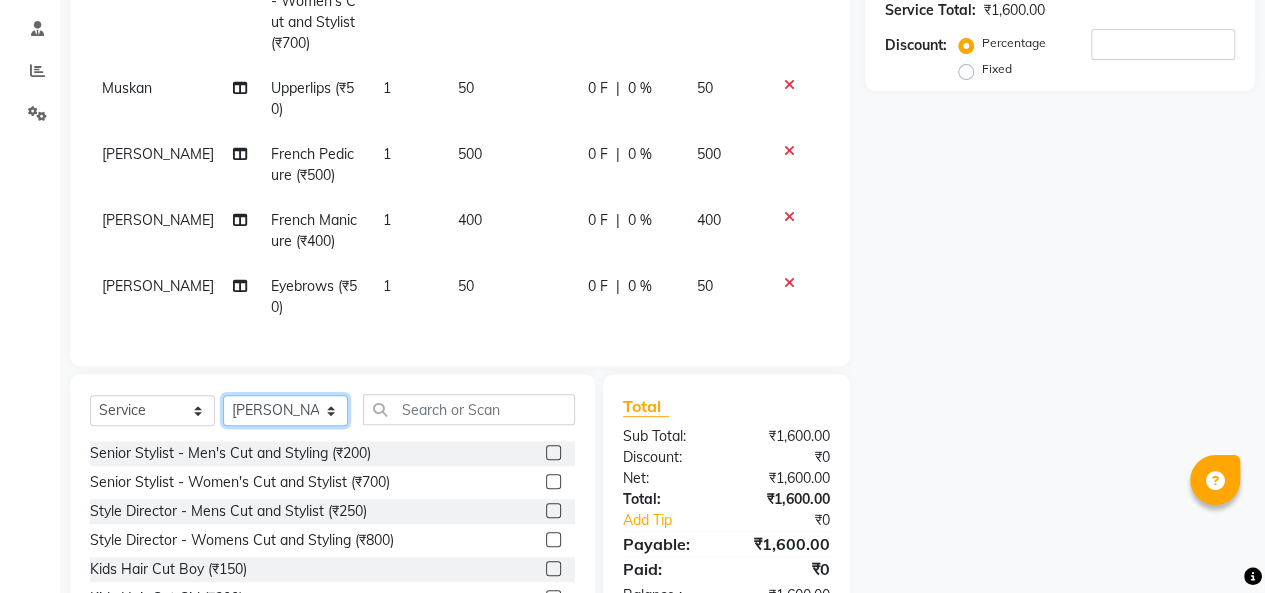 click on "Select Stylist [PERSON_NAME]  [PERSON_NAME]  Furkan [PERSON_NAME] [PERSON_NAME]  [PERSON_NAME]  [PERSON_NAME] [PERSON_NAME] [PERSON_NAME]" 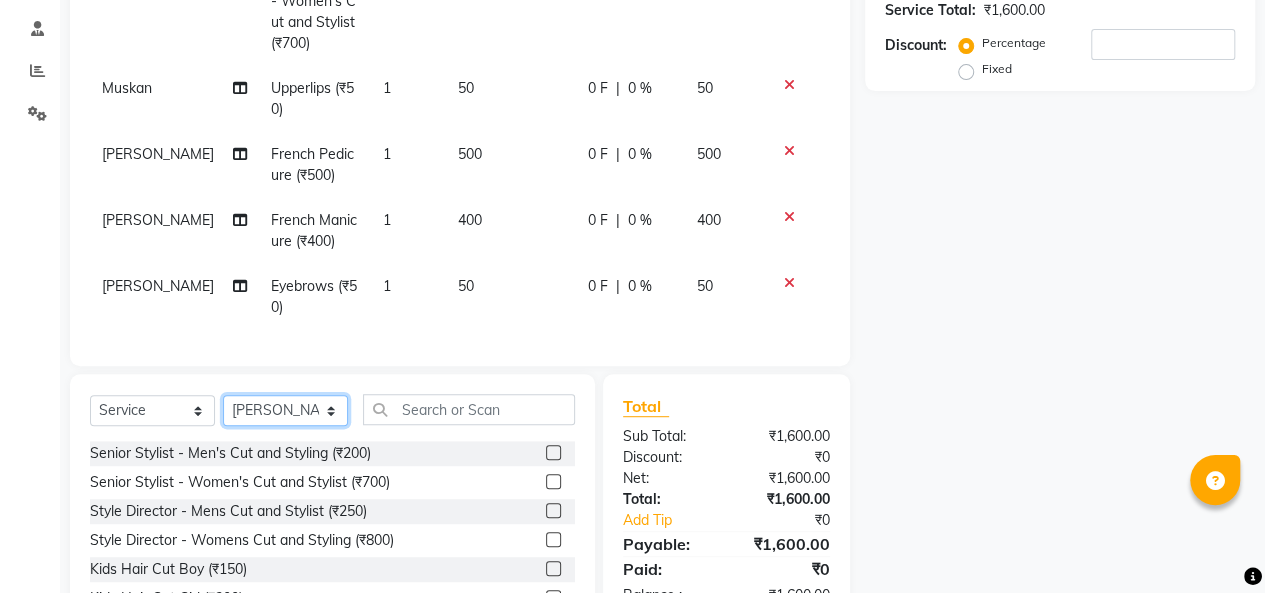 select on "84416" 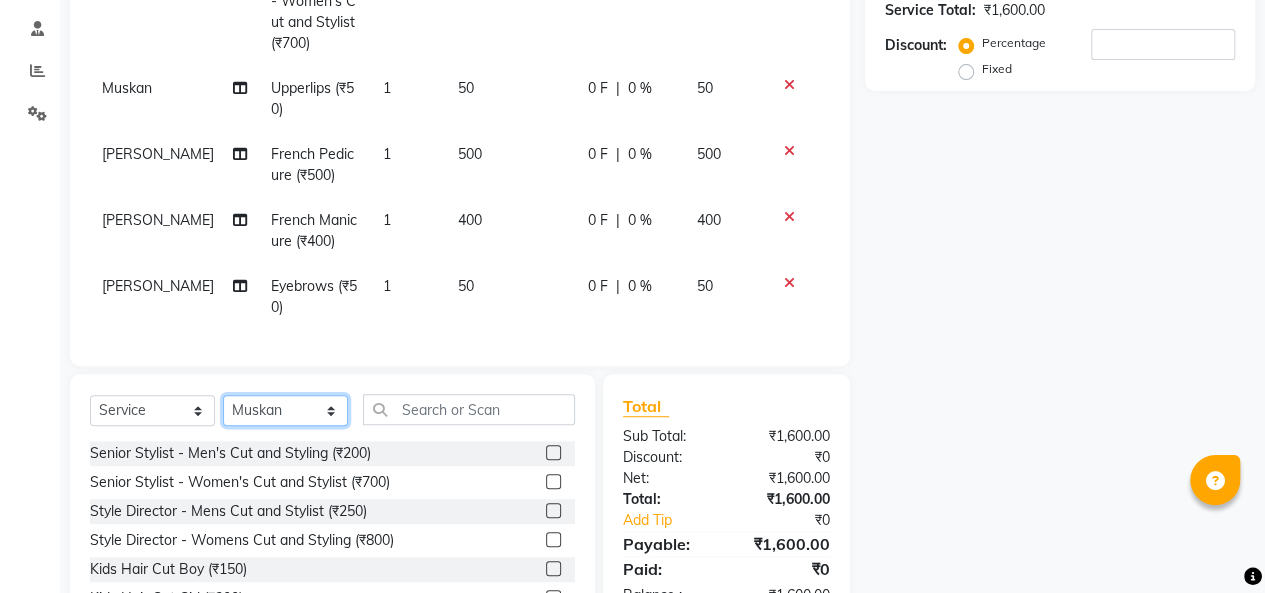 click on "Select Stylist [PERSON_NAME]  [PERSON_NAME]  Furkan [PERSON_NAME] [PERSON_NAME]  [PERSON_NAME]  [PERSON_NAME] [PERSON_NAME] [PERSON_NAME]" 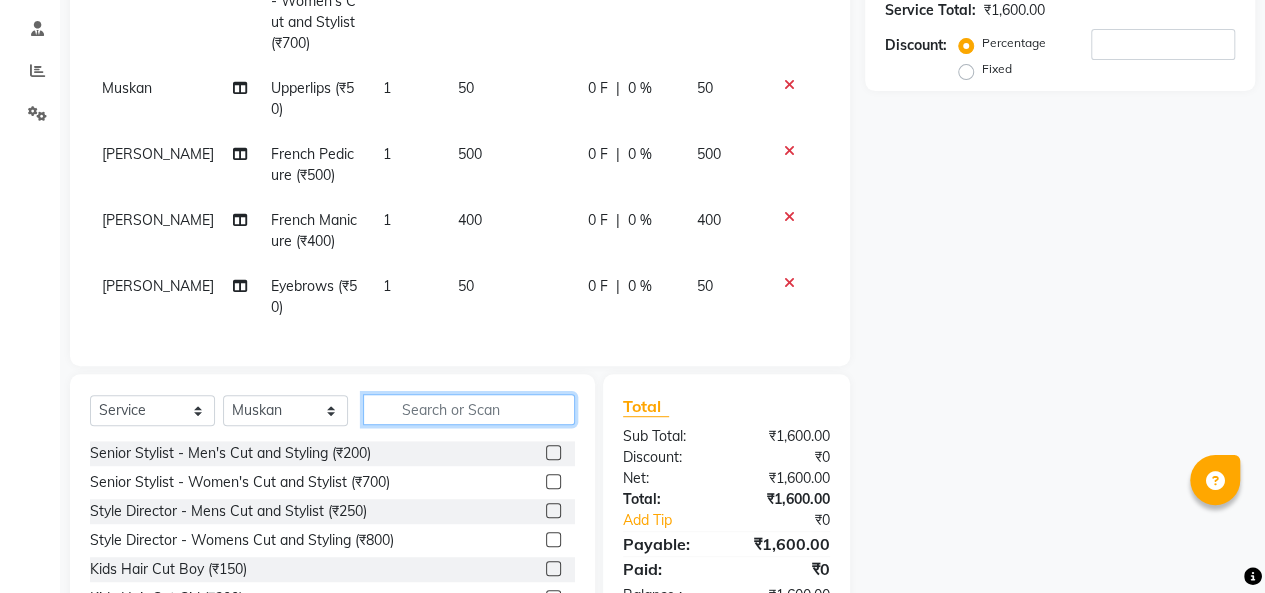 click 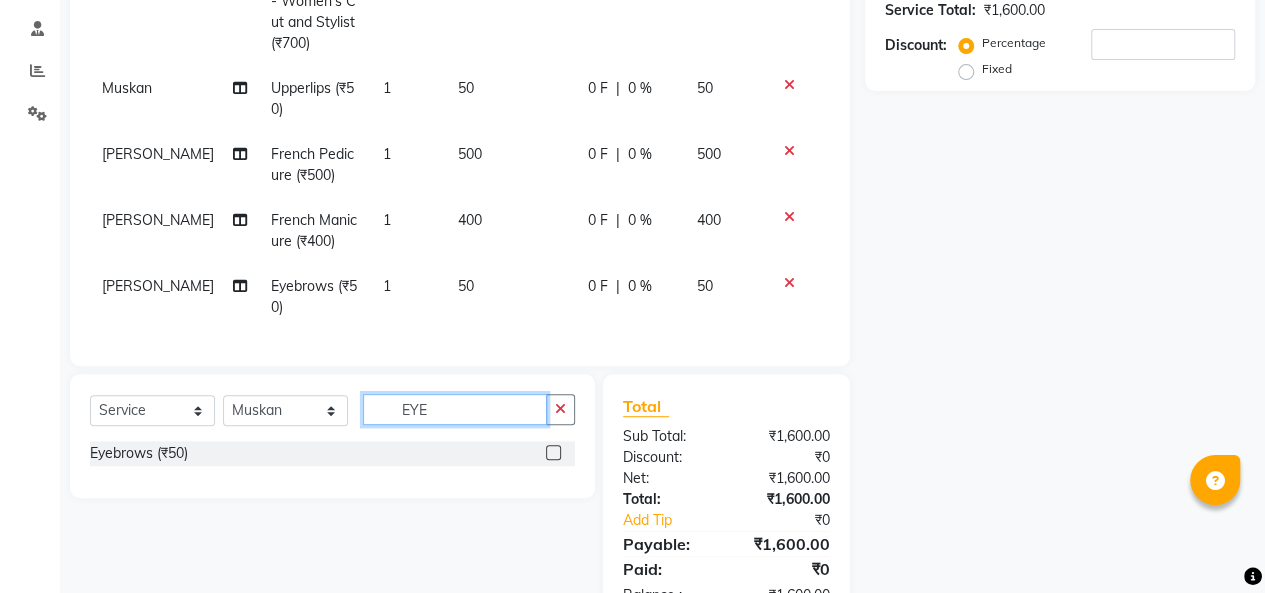 type on "EYE" 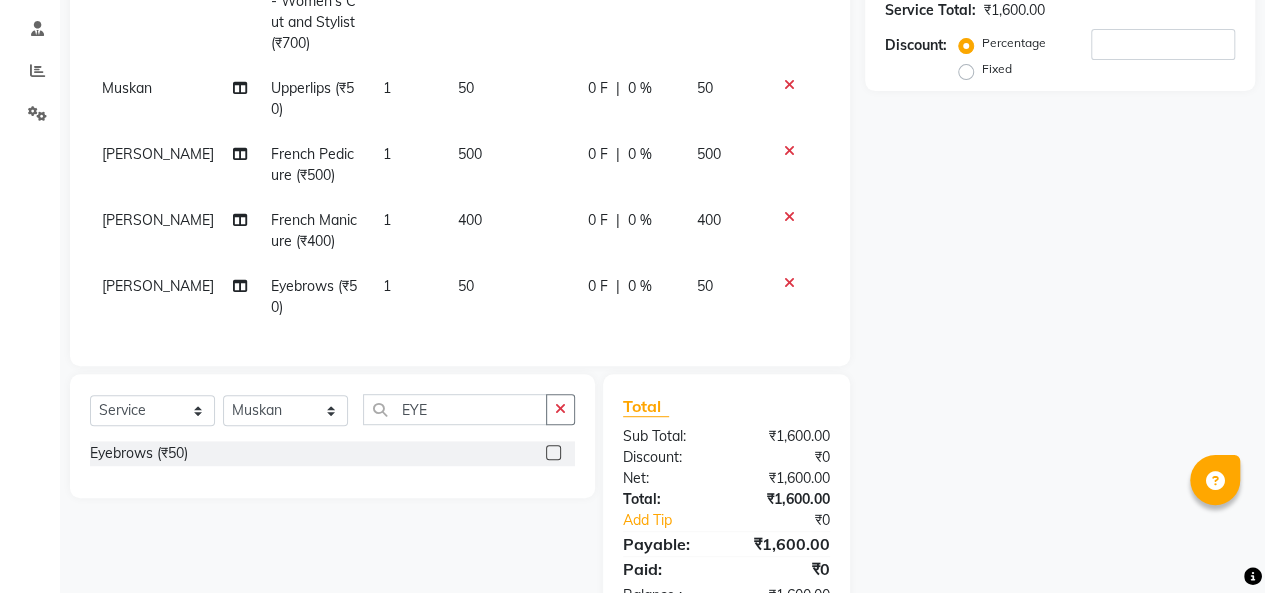 click 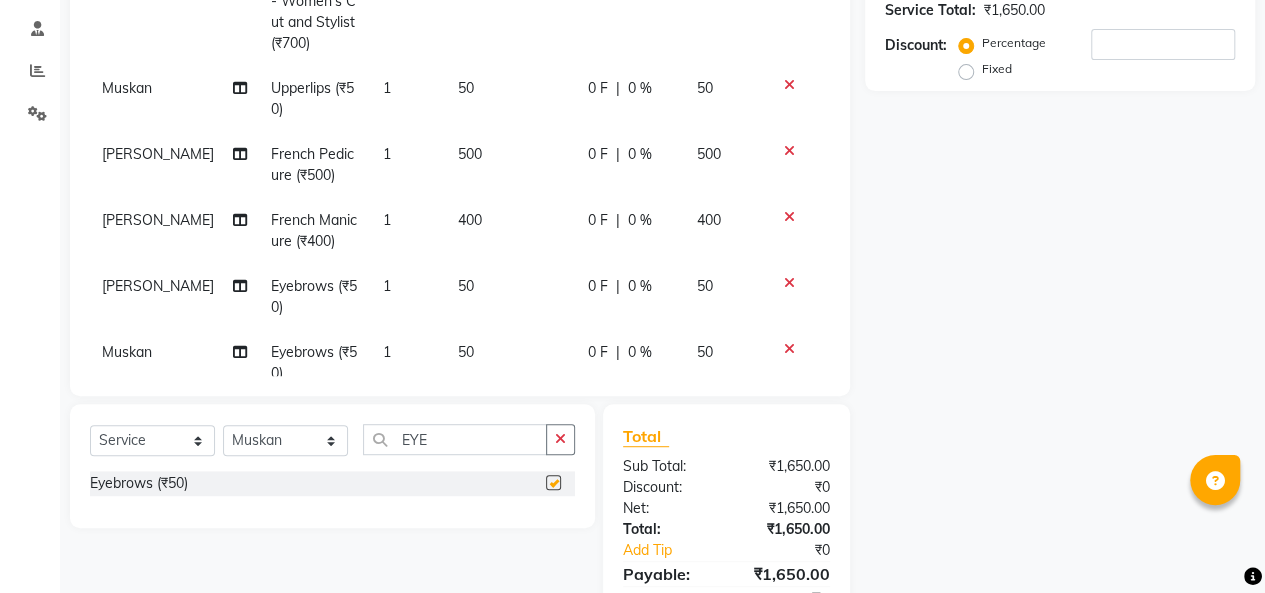 checkbox on "false" 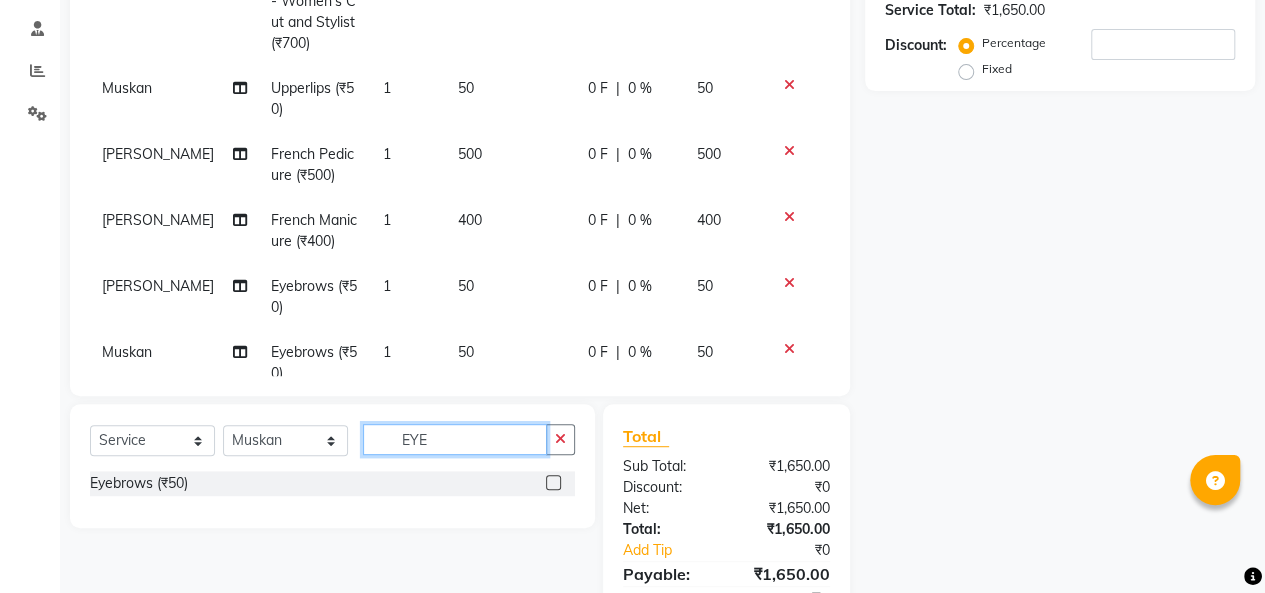 click on "EYE" 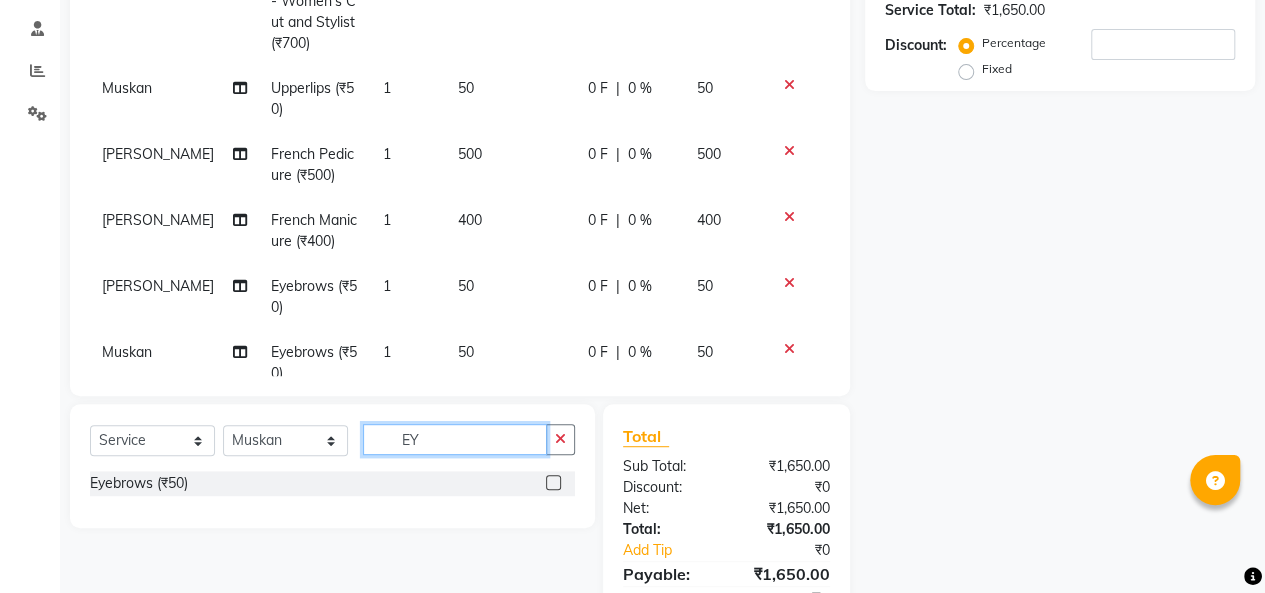 type on "E" 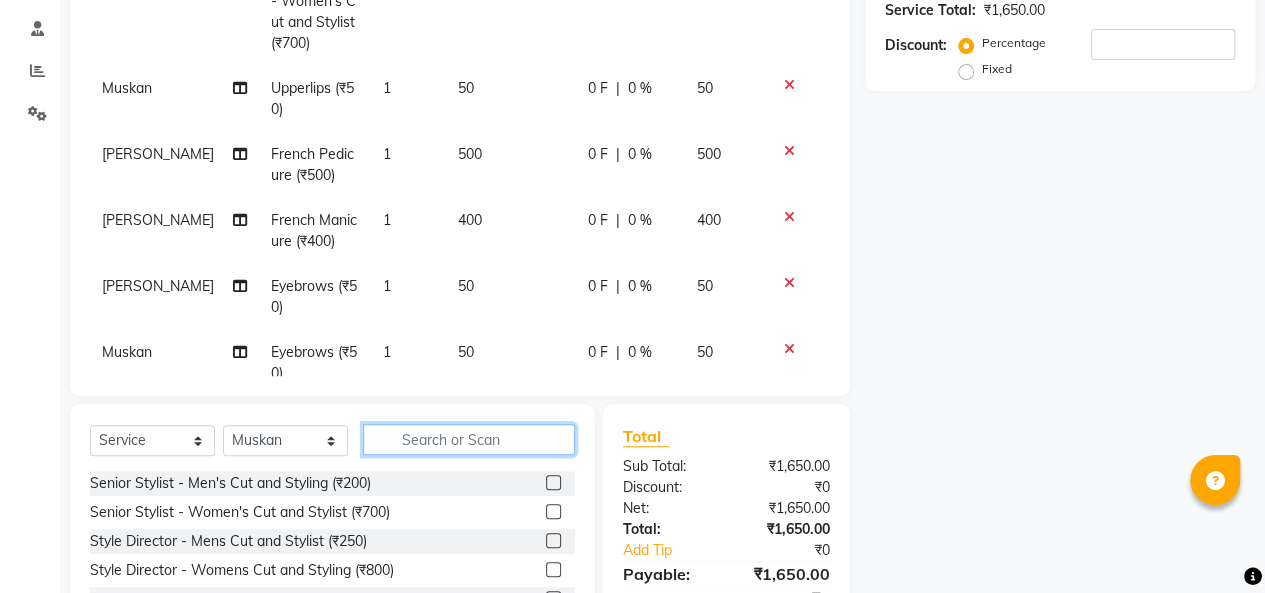 type 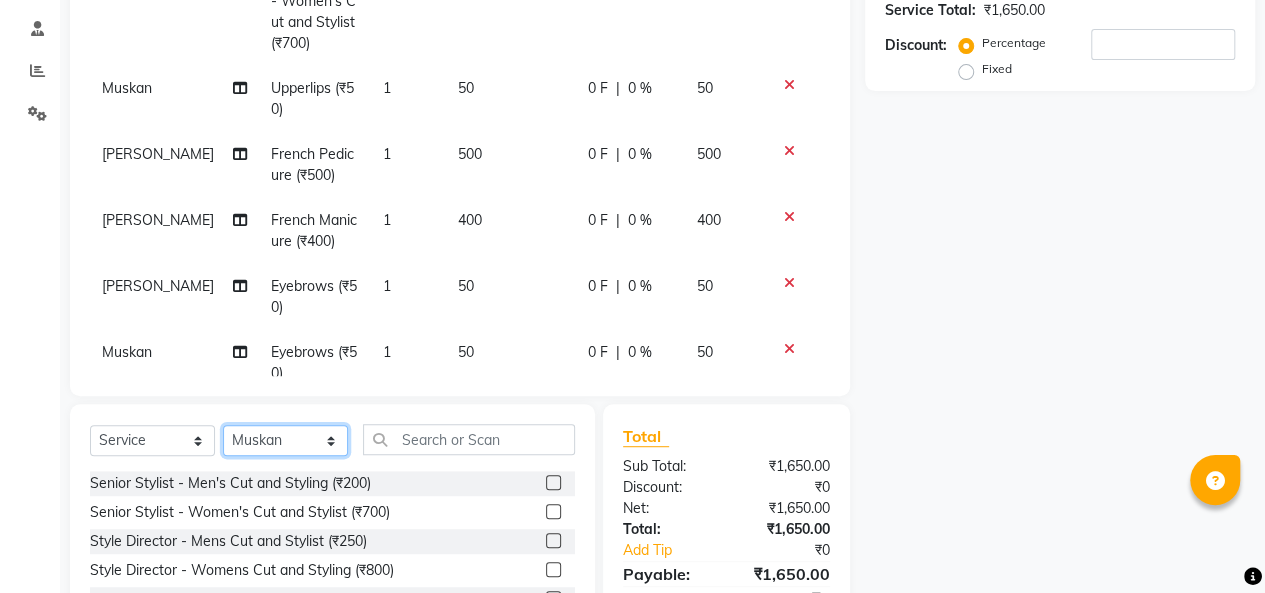 click on "Select Stylist [PERSON_NAME]  [PERSON_NAME]  Furkan [PERSON_NAME] [PERSON_NAME]  [PERSON_NAME]  [PERSON_NAME] [PERSON_NAME] [PERSON_NAME]" 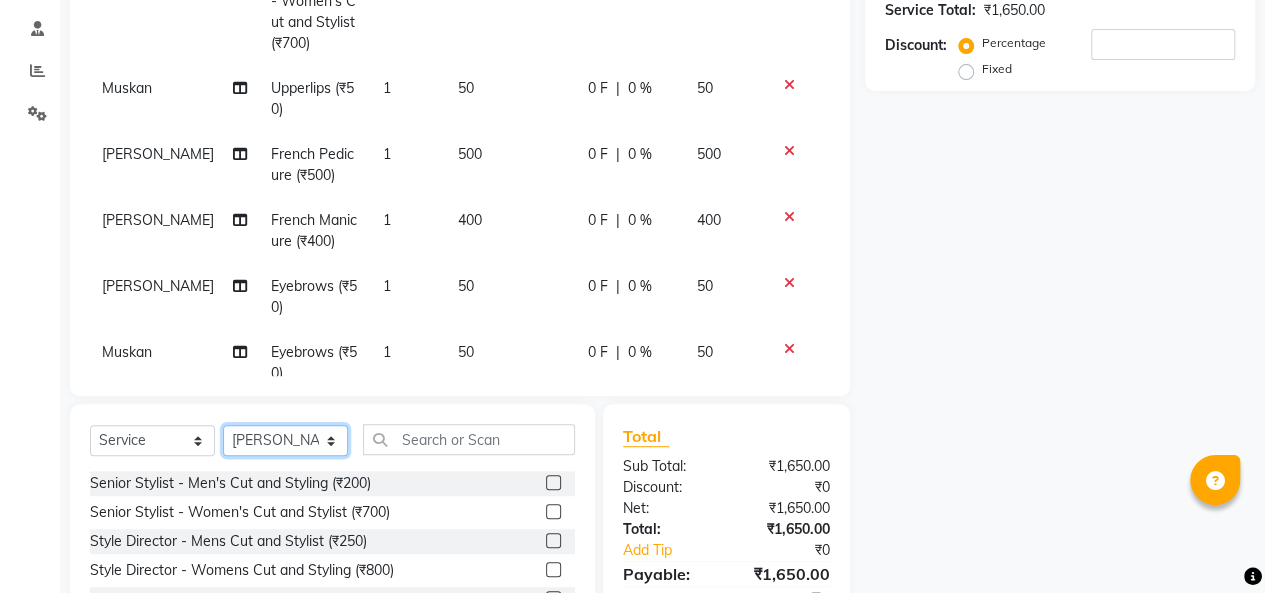 click on "Select Stylist [PERSON_NAME]  [PERSON_NAME]  Furkan [PERSON_NAME] [PERSON_NAME]  [PERSON_NAME]  [PERSON_NAME] [PERSON_NAME] [PERSON_NAME]" 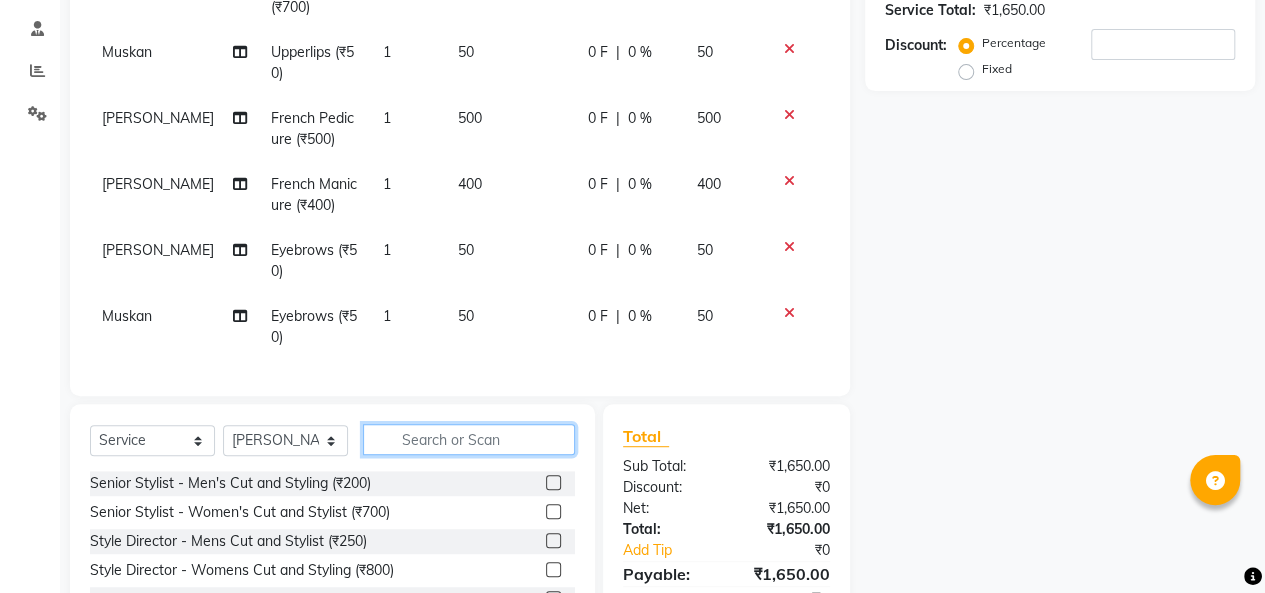 click 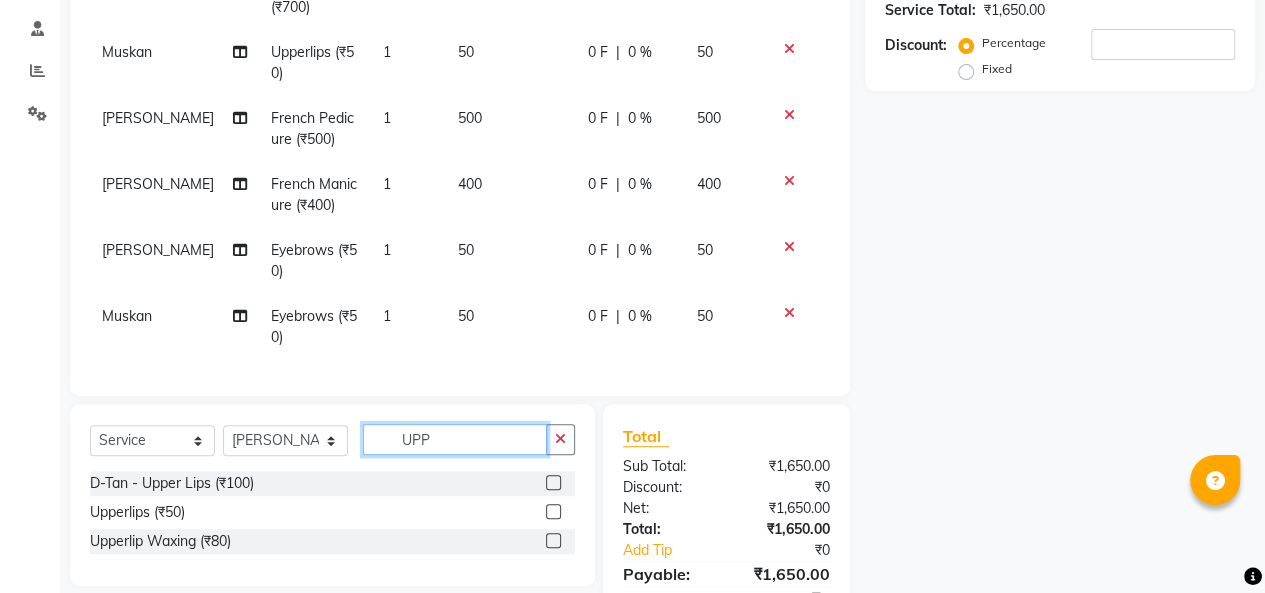 type on "UPP" 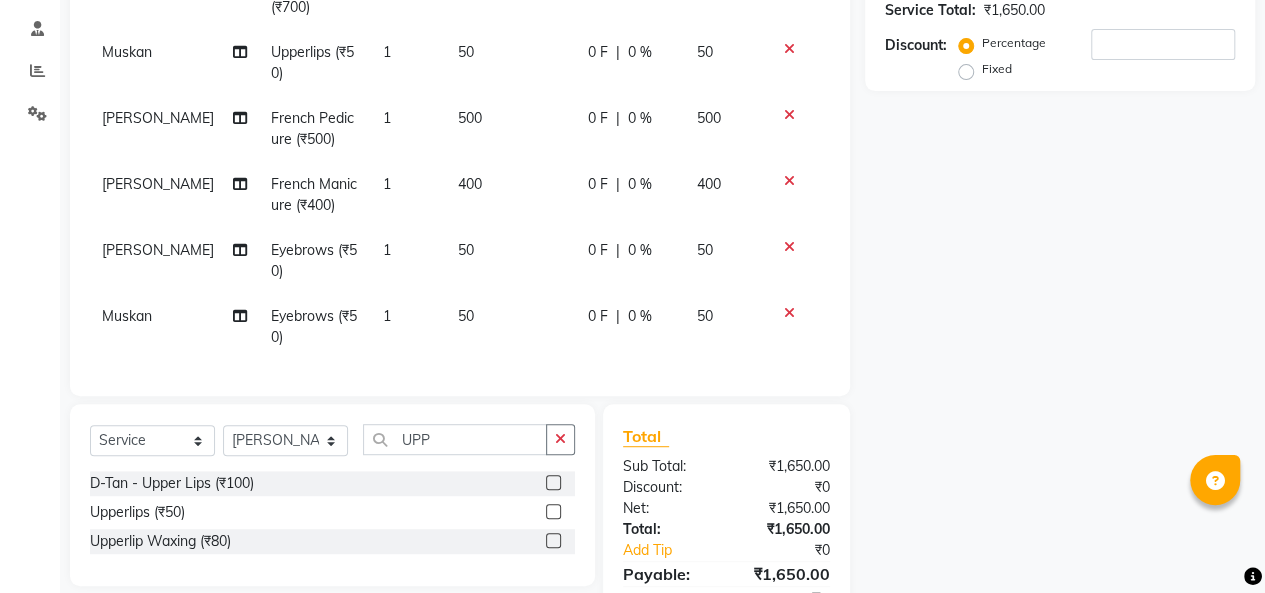 click 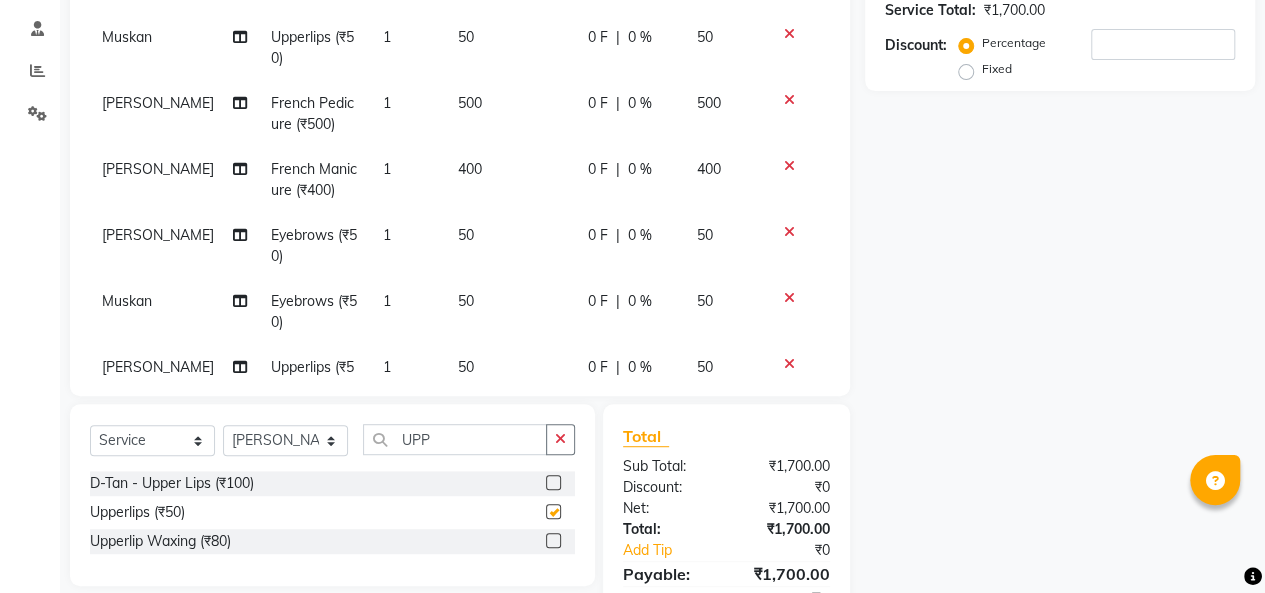 checkbox on "false" 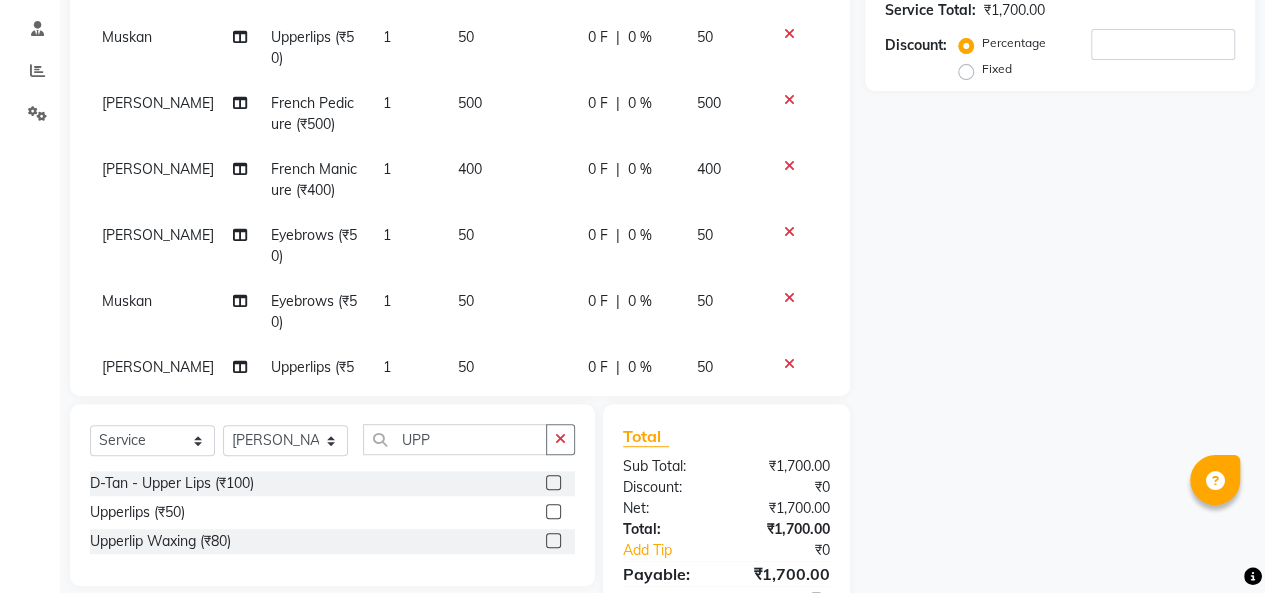 scroll, scrollTop: 463, scrollLeft: 0, axis: vertical 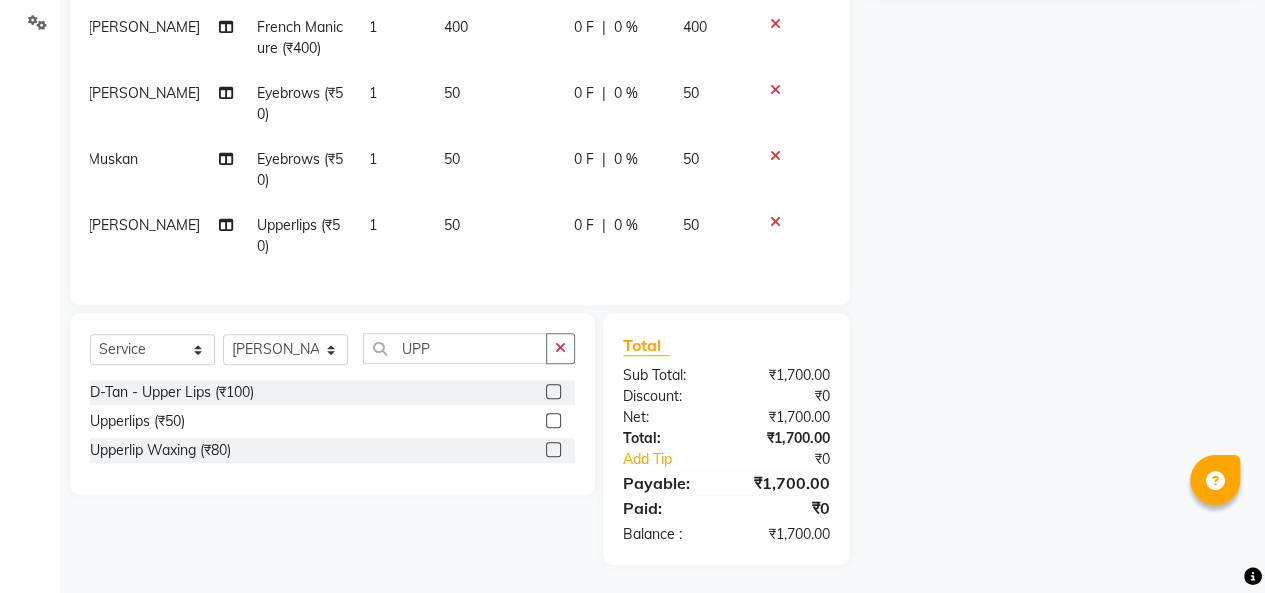 click on "[PERSON_NAME]" 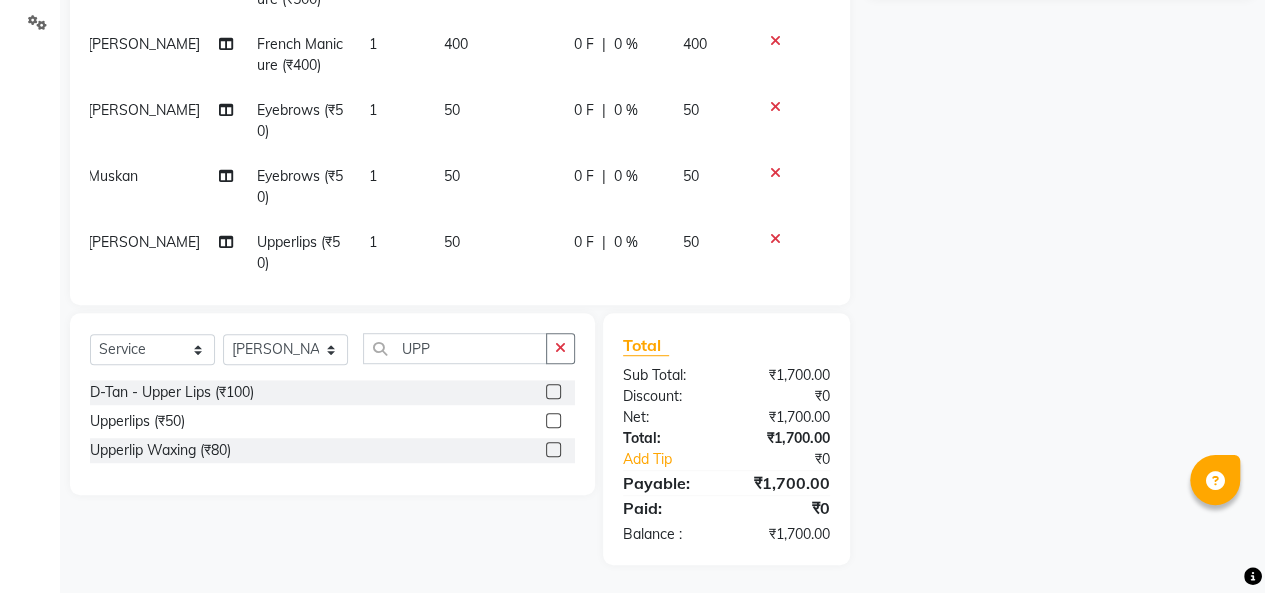 select on "81468" 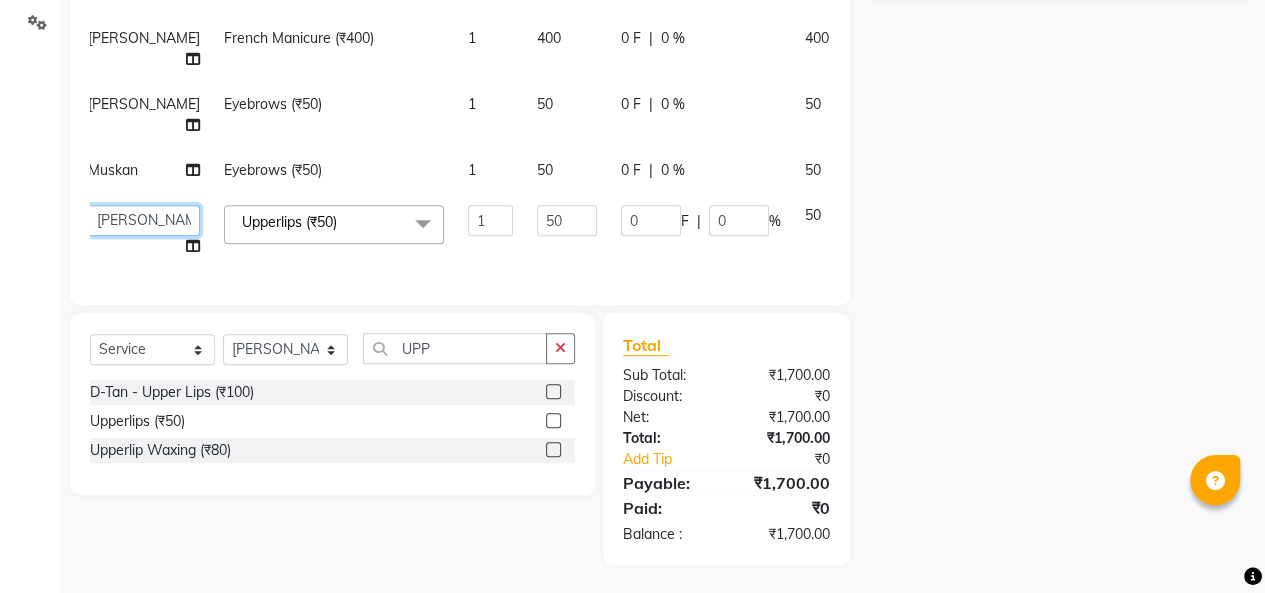 click on "[PERSON_NAME]    [PERSON_NAME]    Furkan [PERSON_NAME]   [PERSON_NAME]    [PERSON_NAME]    [PERSON_NAME]   [PERSON_NAME]   [PERSON_NAME]" 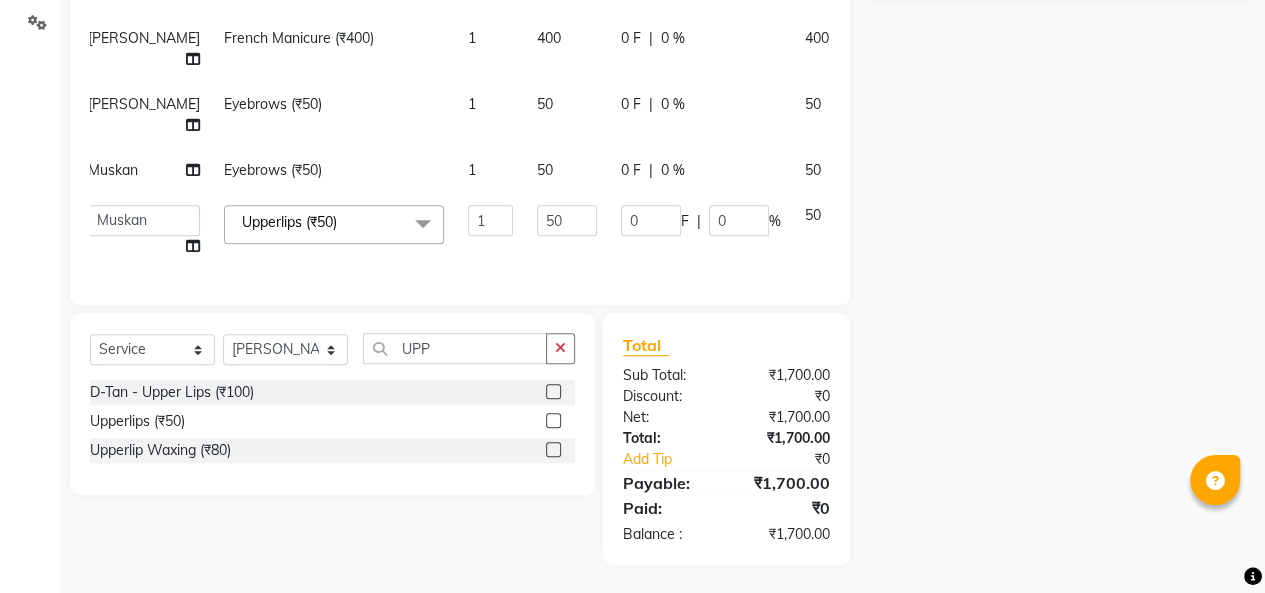 select on "84416" 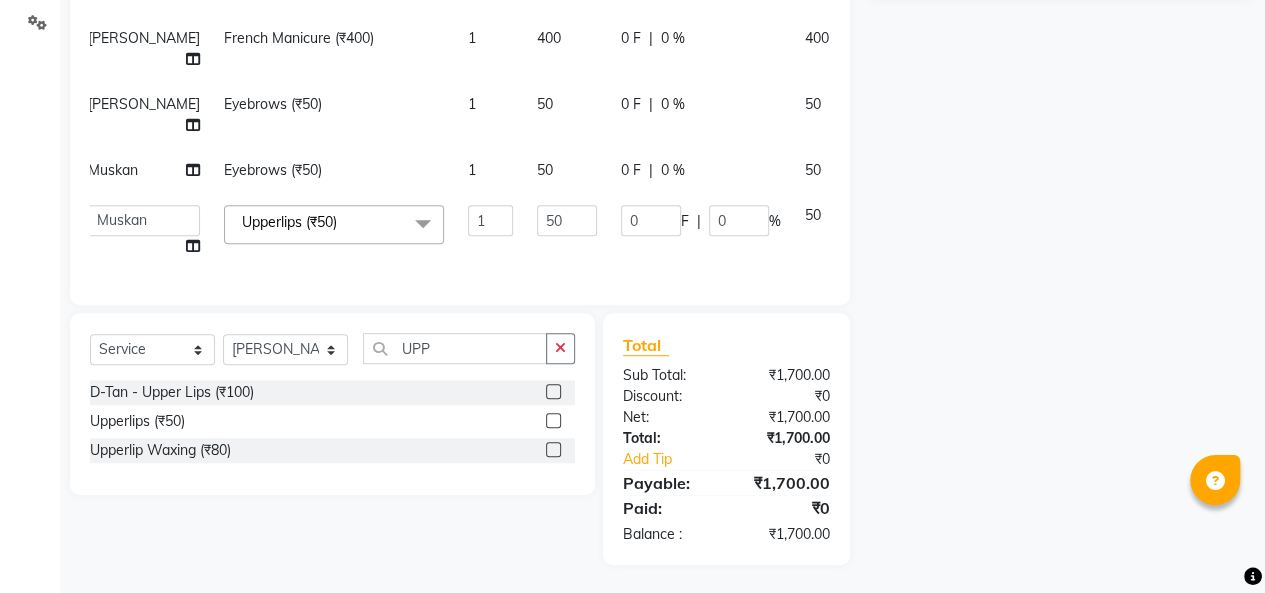 click on "1" 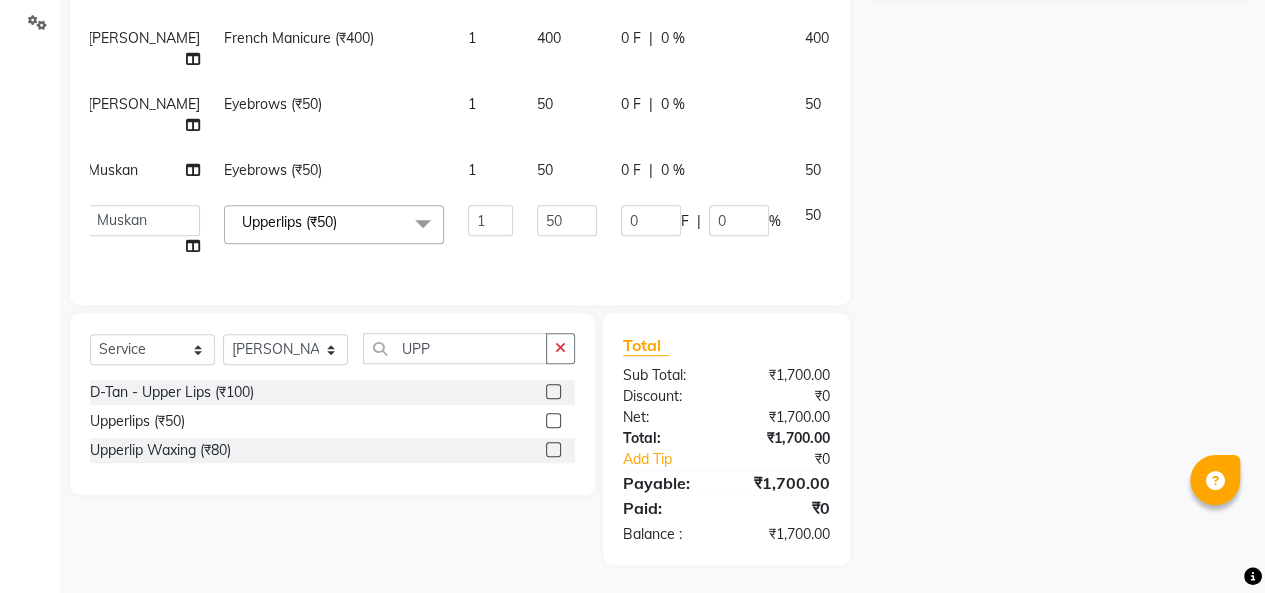 scroll, scrollTop: 0, scrollLeft: 14, axis: horizontal 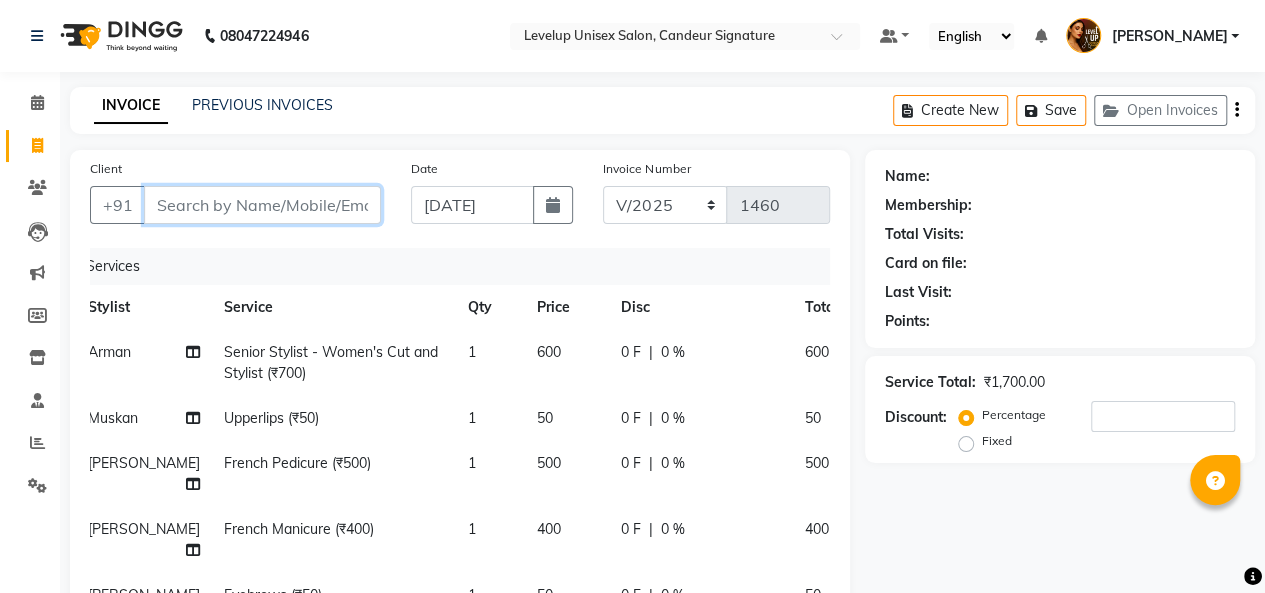 drag, startPoint x: 172, startPoint y: 219, endPoint x: 186, endPoint y: 197, distance: 26.076809 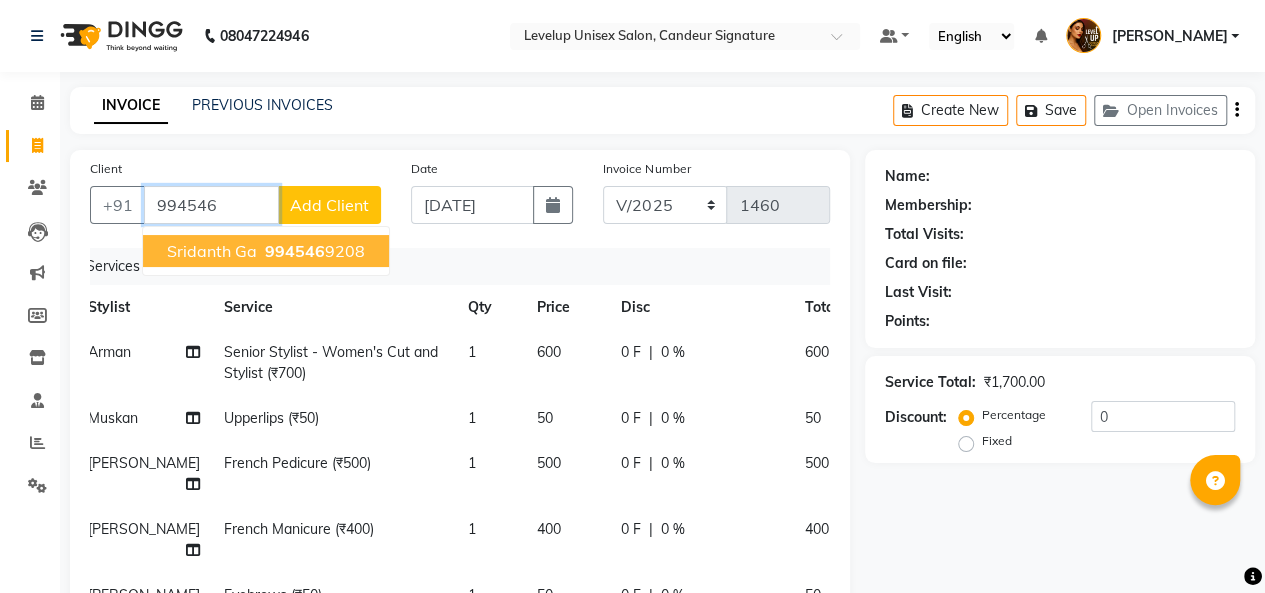 click on "sridanth ga" at bounding box center (212, 251) 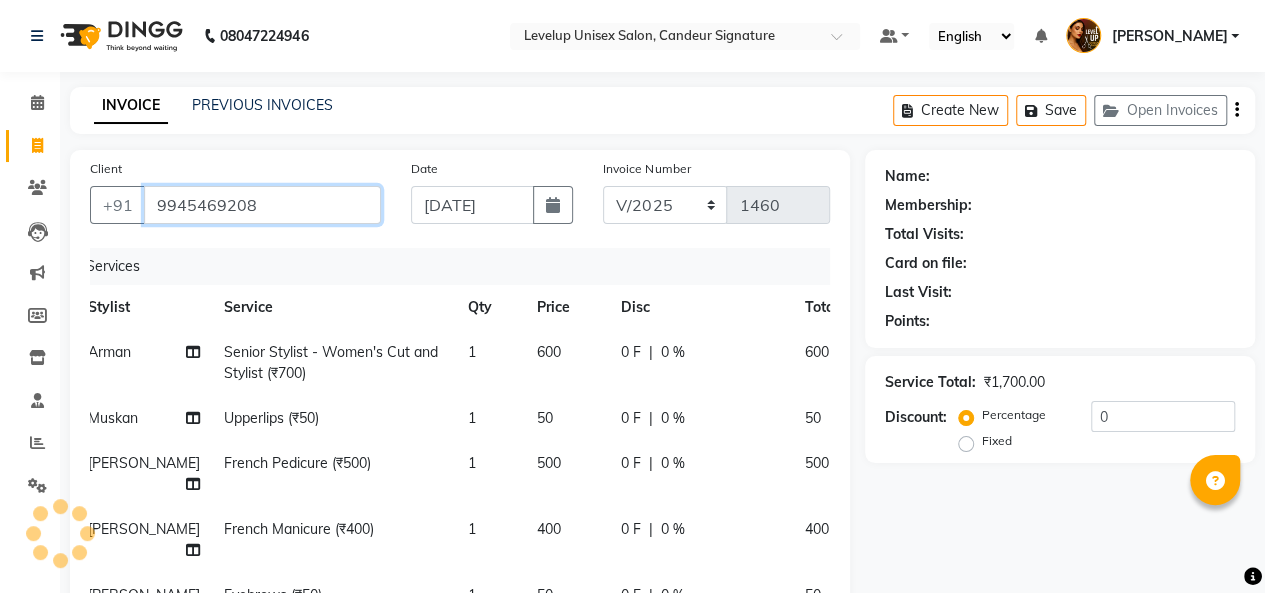type on "9945469208" 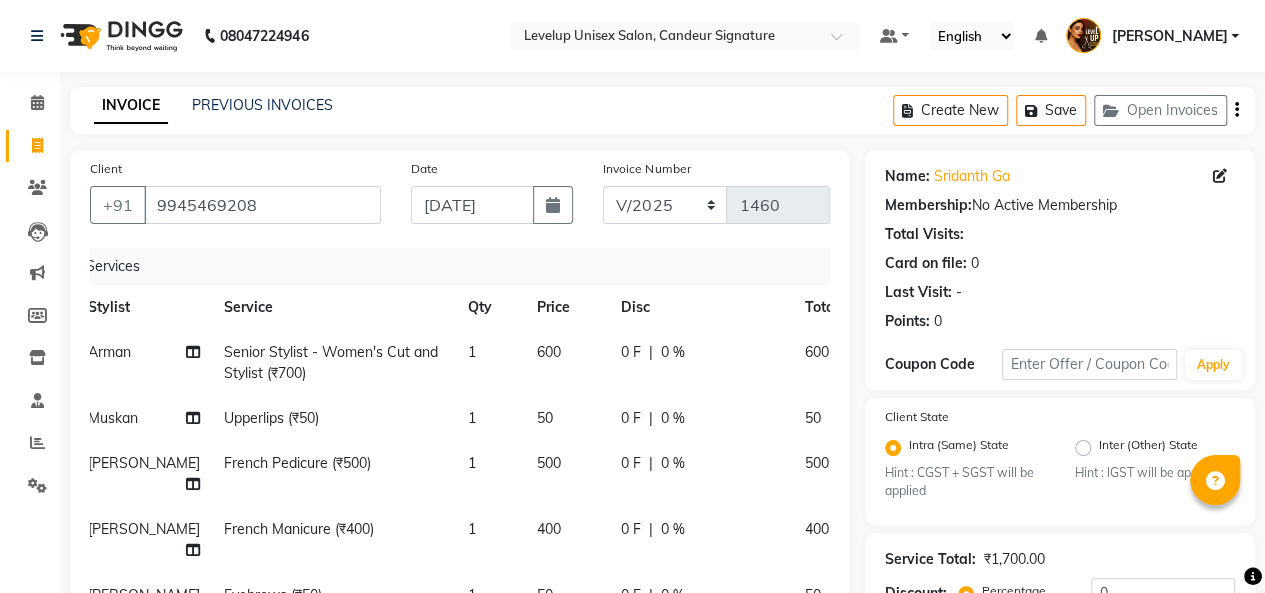 scroll, scrollTop: 85, scrollLeft: 14, axis: both 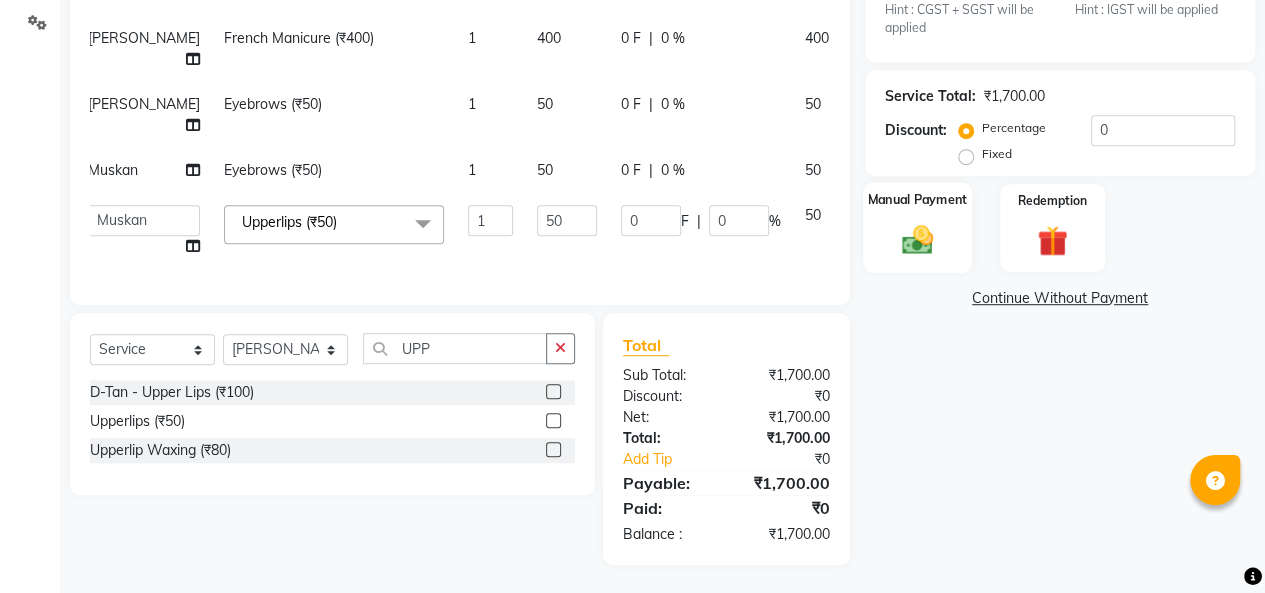 click 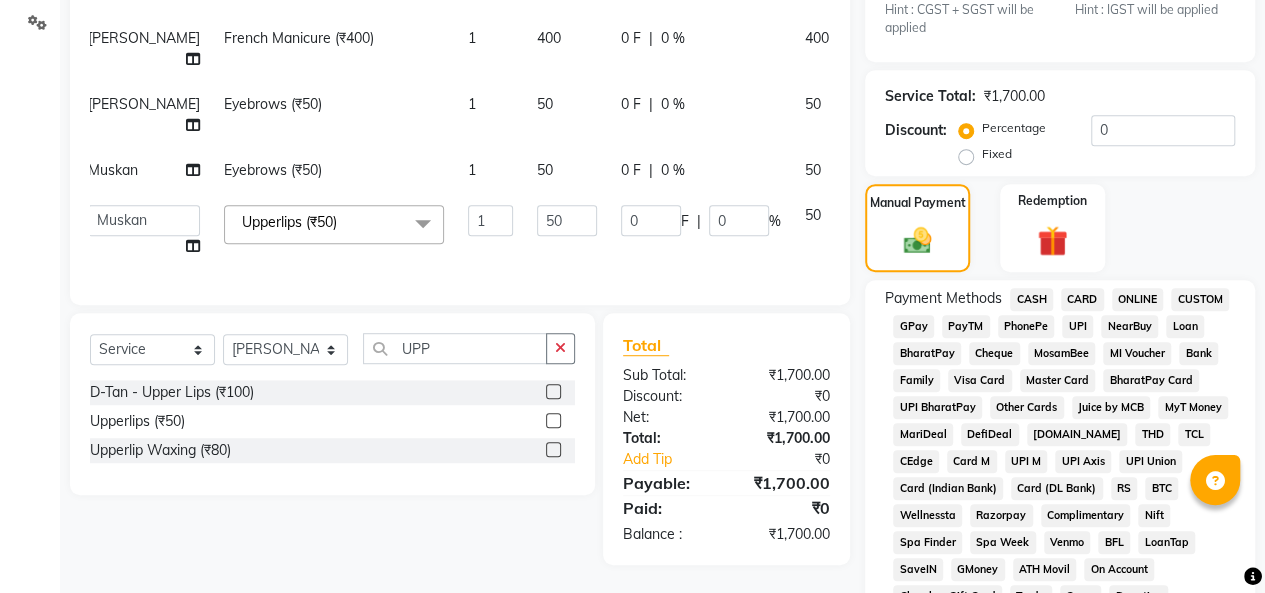click on "PhonePe" 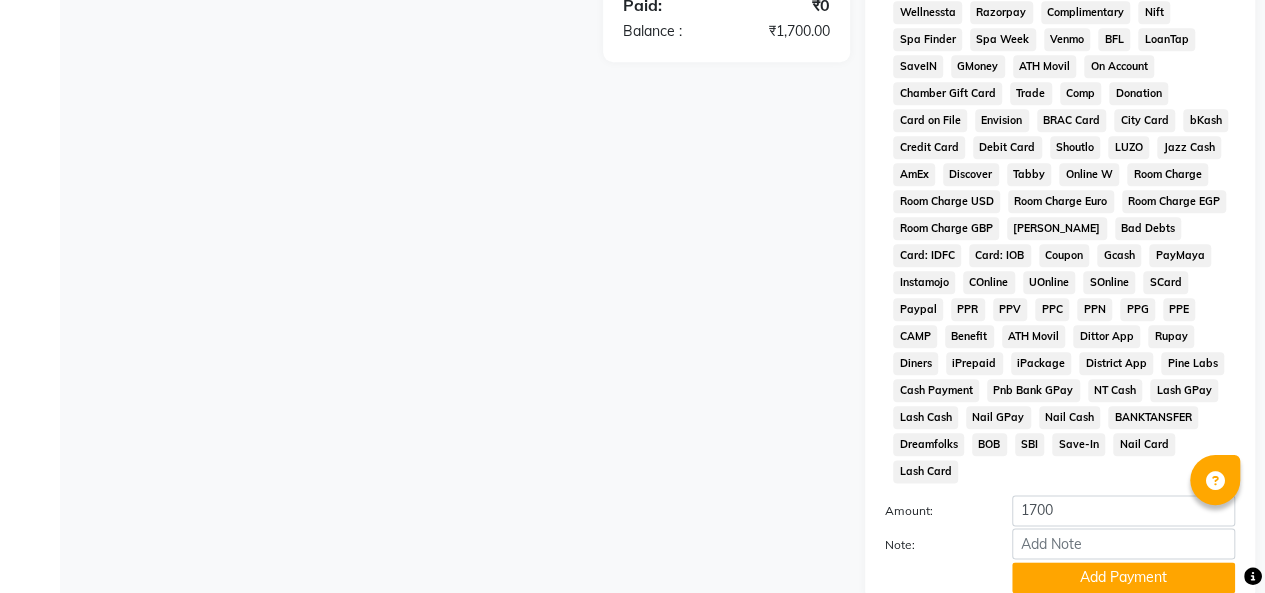 scroll, scrollTop: 1098, scrollLeft: 0, axis: vertical 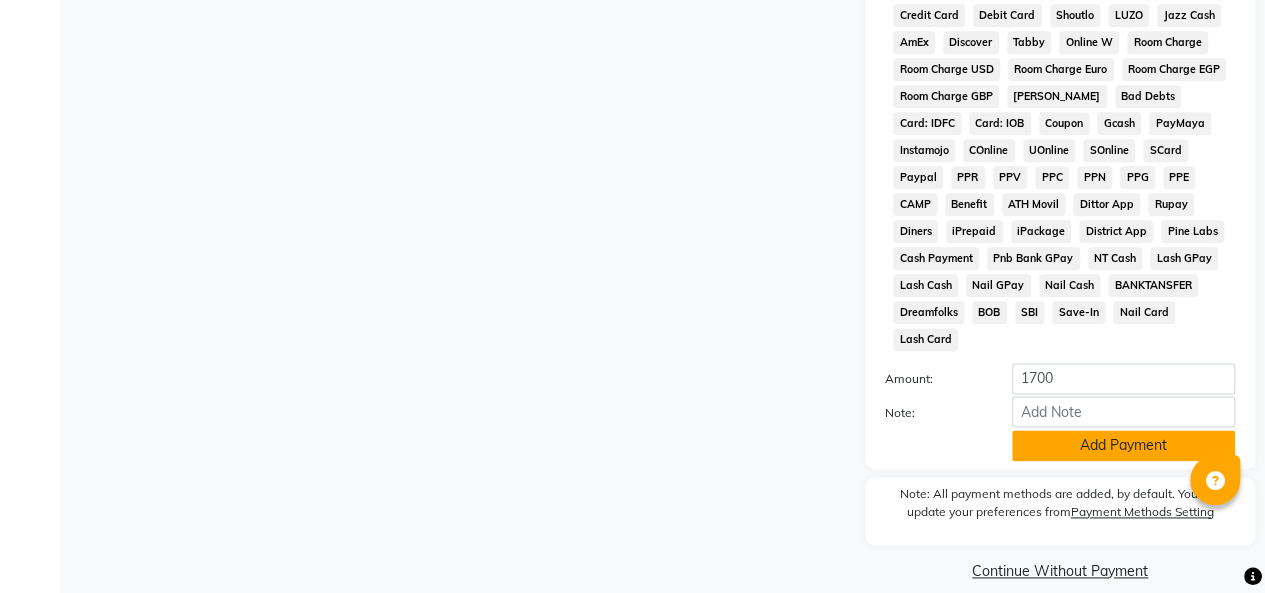 click on "Add Payment" 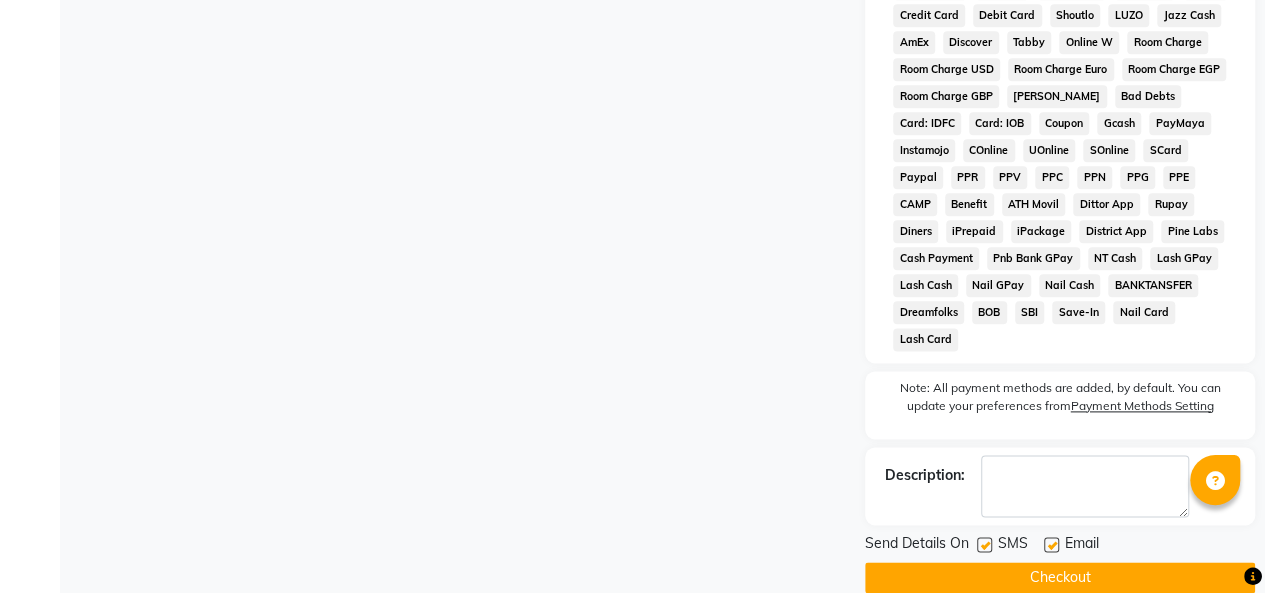 scroll, scrollTop: 1105, scrollLeft: 0, axis: vertical 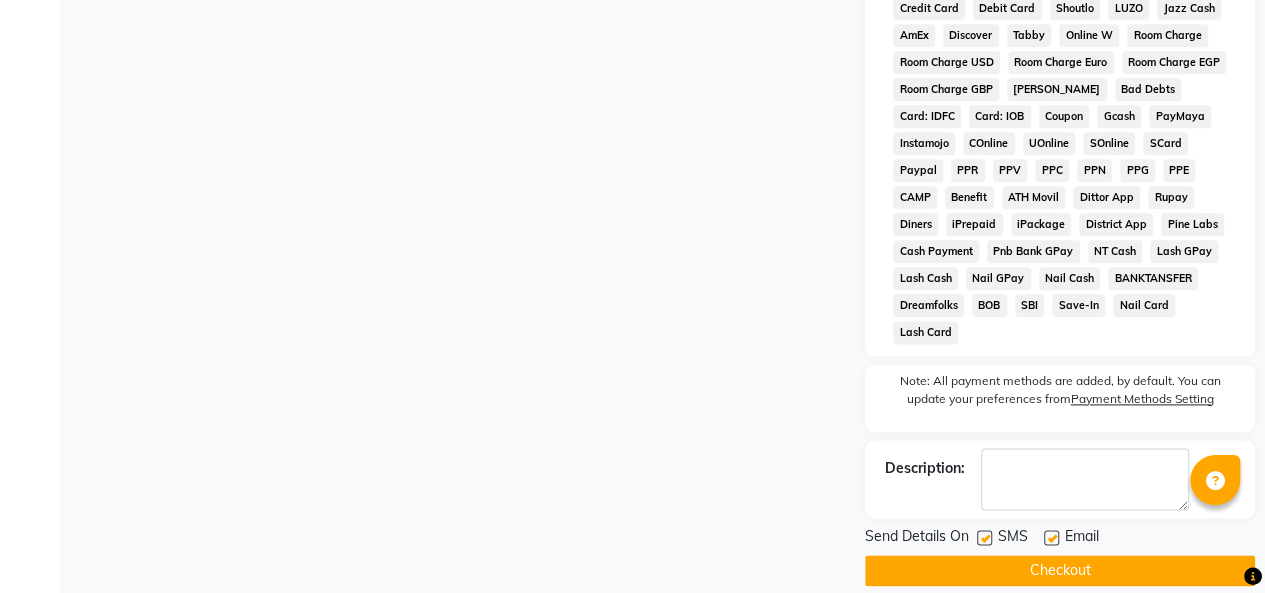 click on "Checkout" 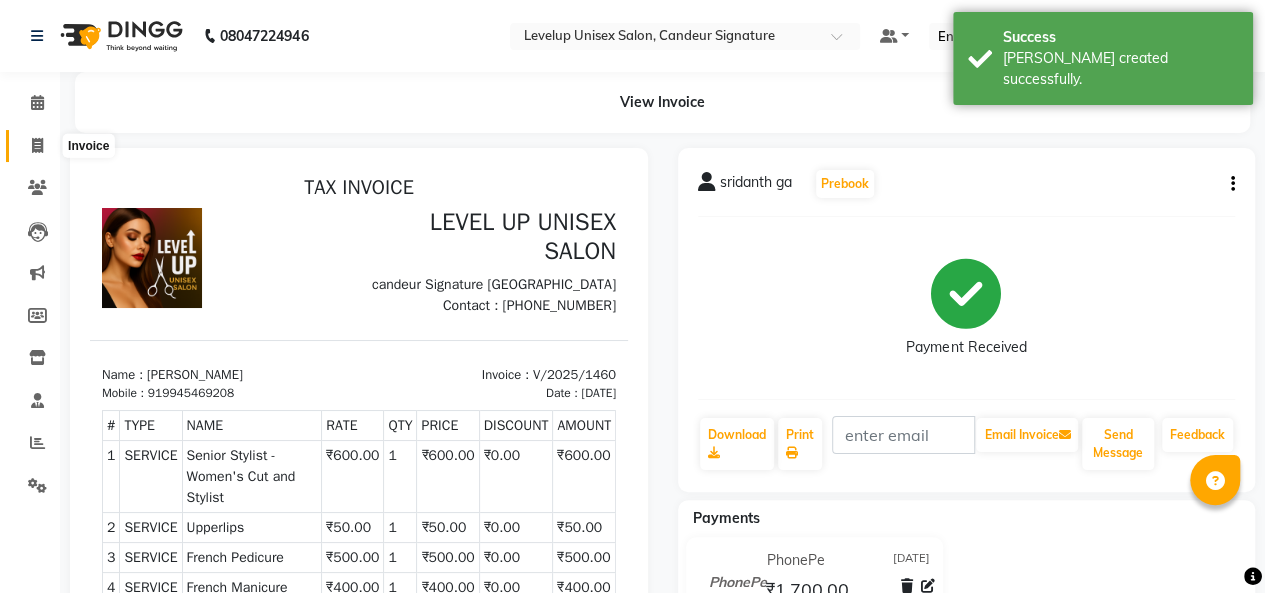 scroll, scrollTop: 0, scrollLeft: 0, axis: both 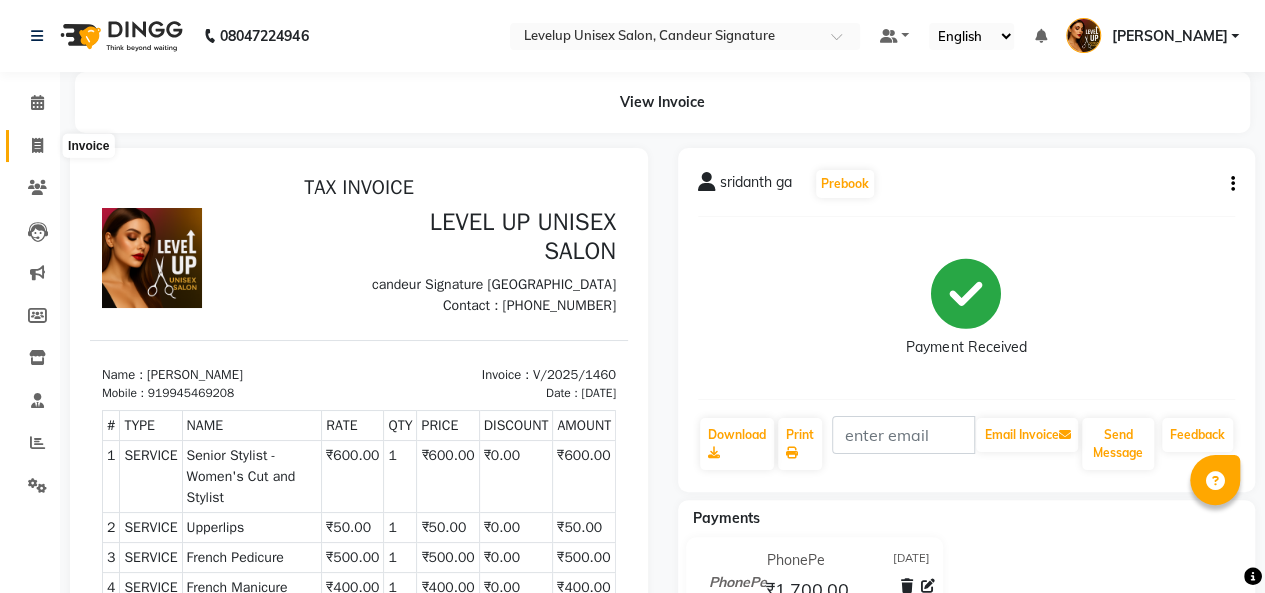 click 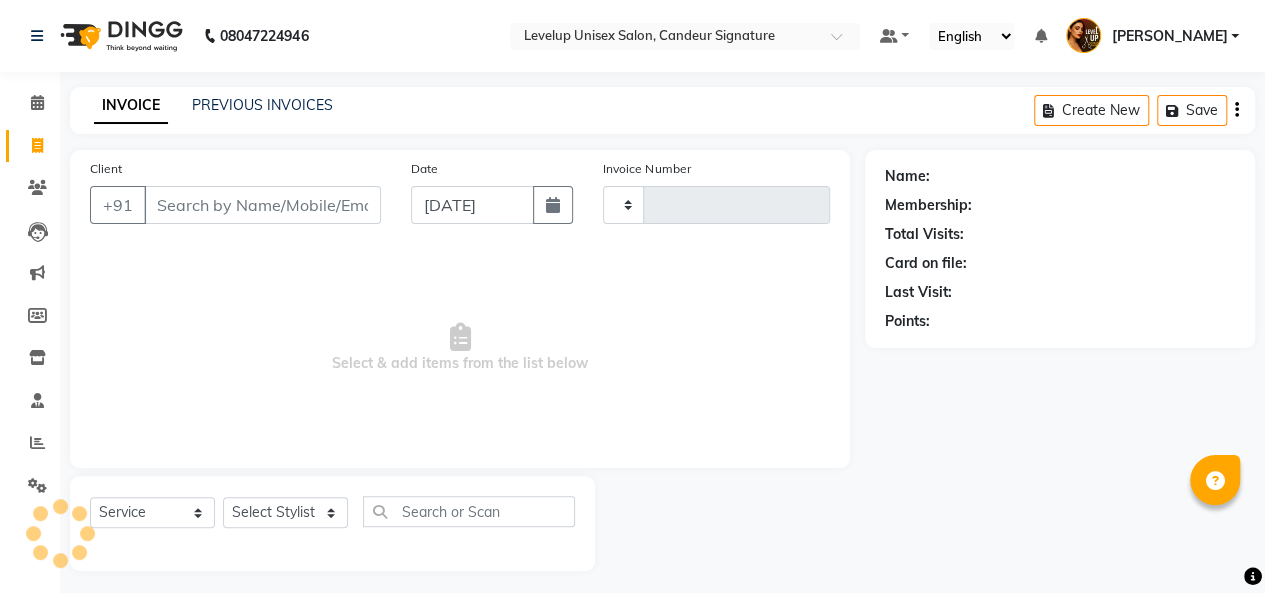 scroll, scrollTop: 7, scrollLeft: 0, axis: vertical 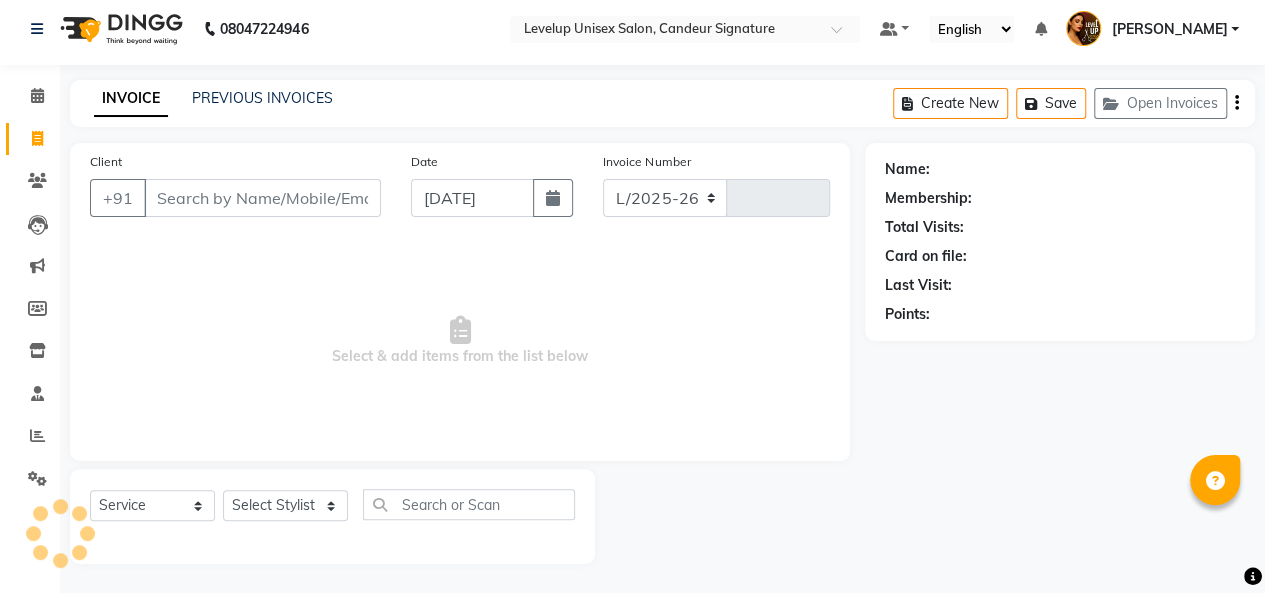 select on "7681" 